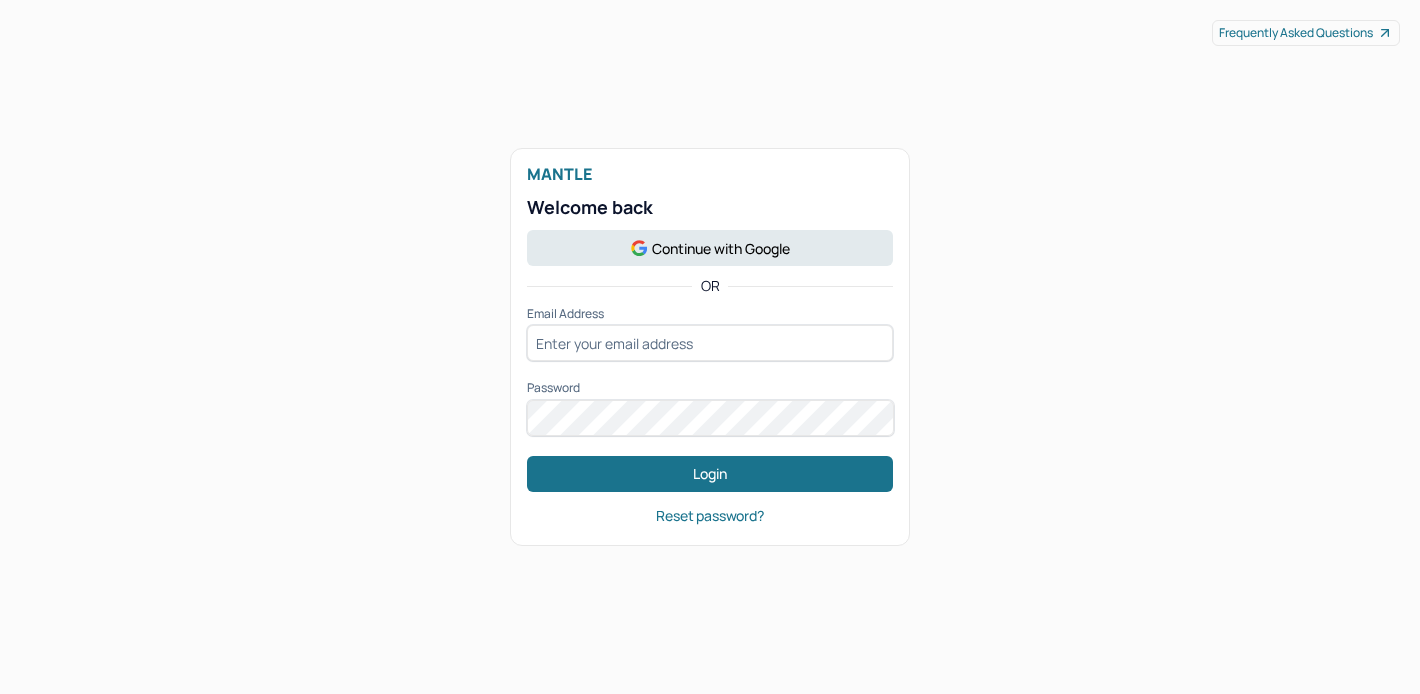 scroll, scrollTop: 0, scrollLeft: 0, axis: both 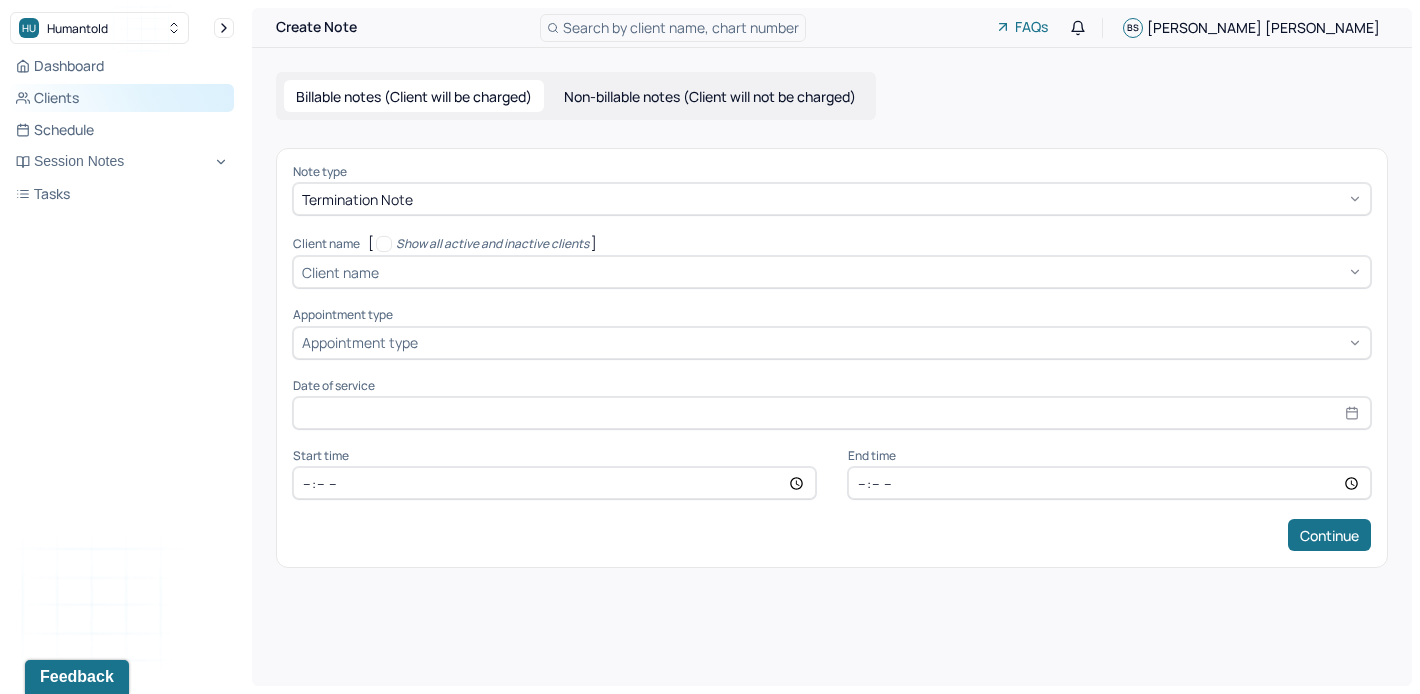 click on "Clients" at bounding box center [122, 98] 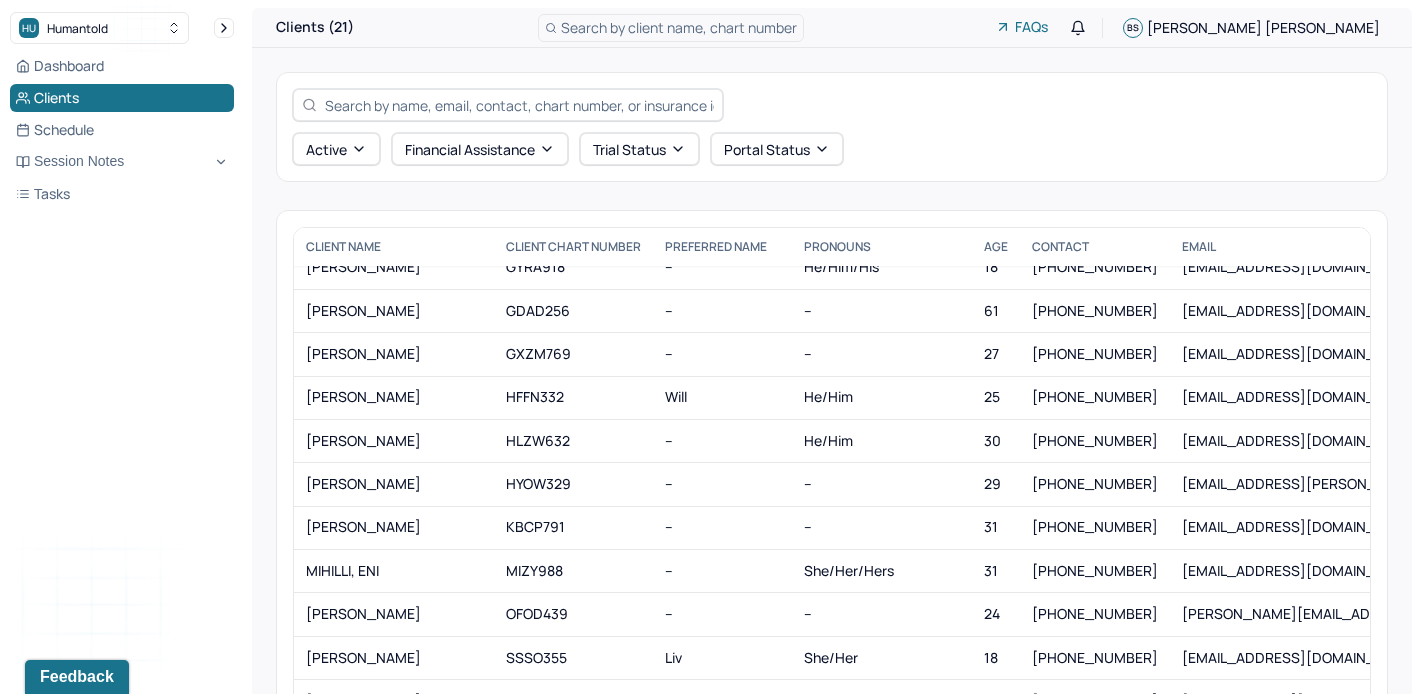 scroll, scrollTop: 233, scrollLeft: 0, axis: vertical 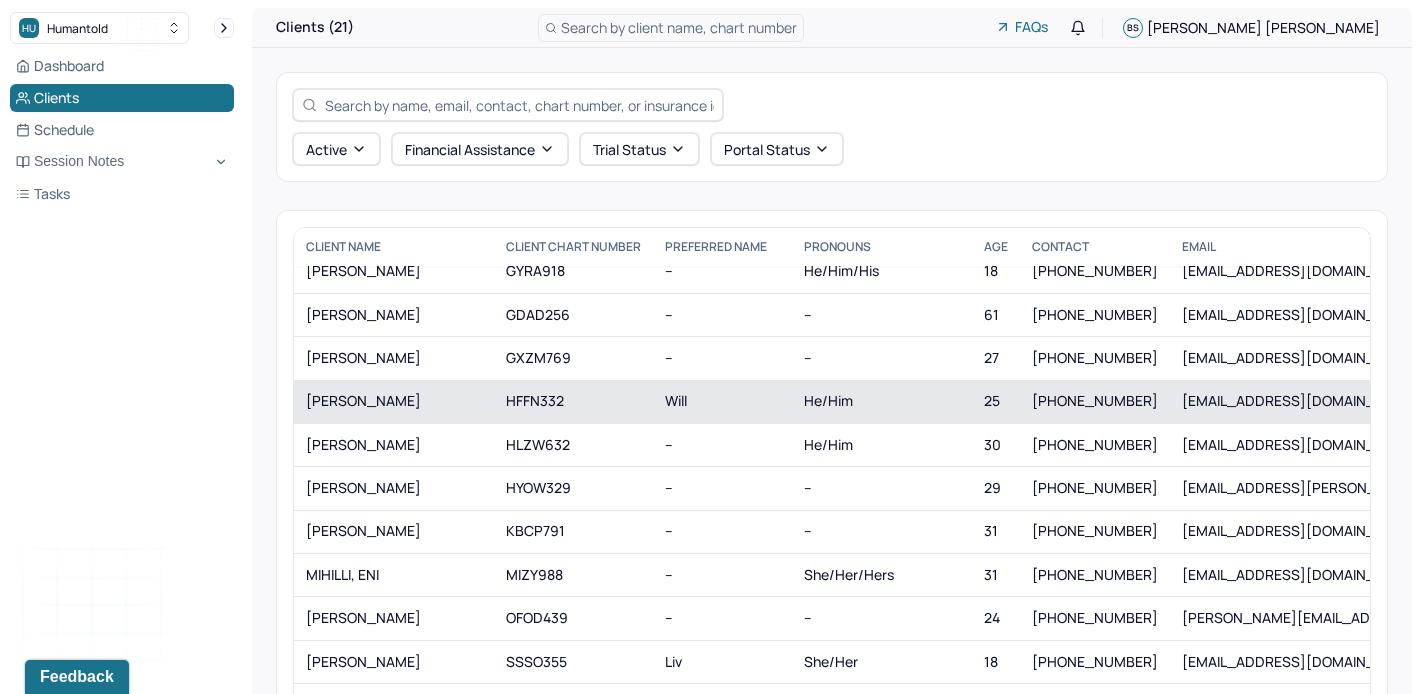 click on "[PERSON_NAME]" at bounding box center [394, 401] 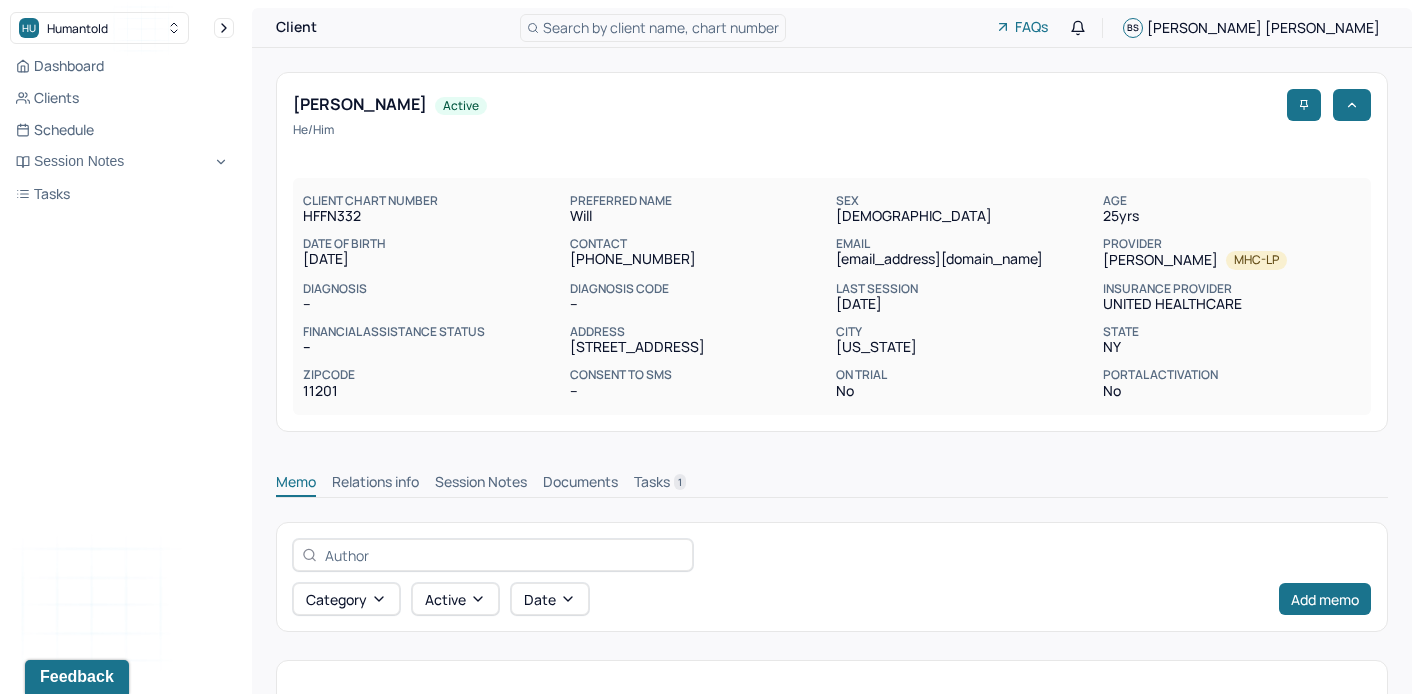 click on "Documents" at bounding box center (580, 484) 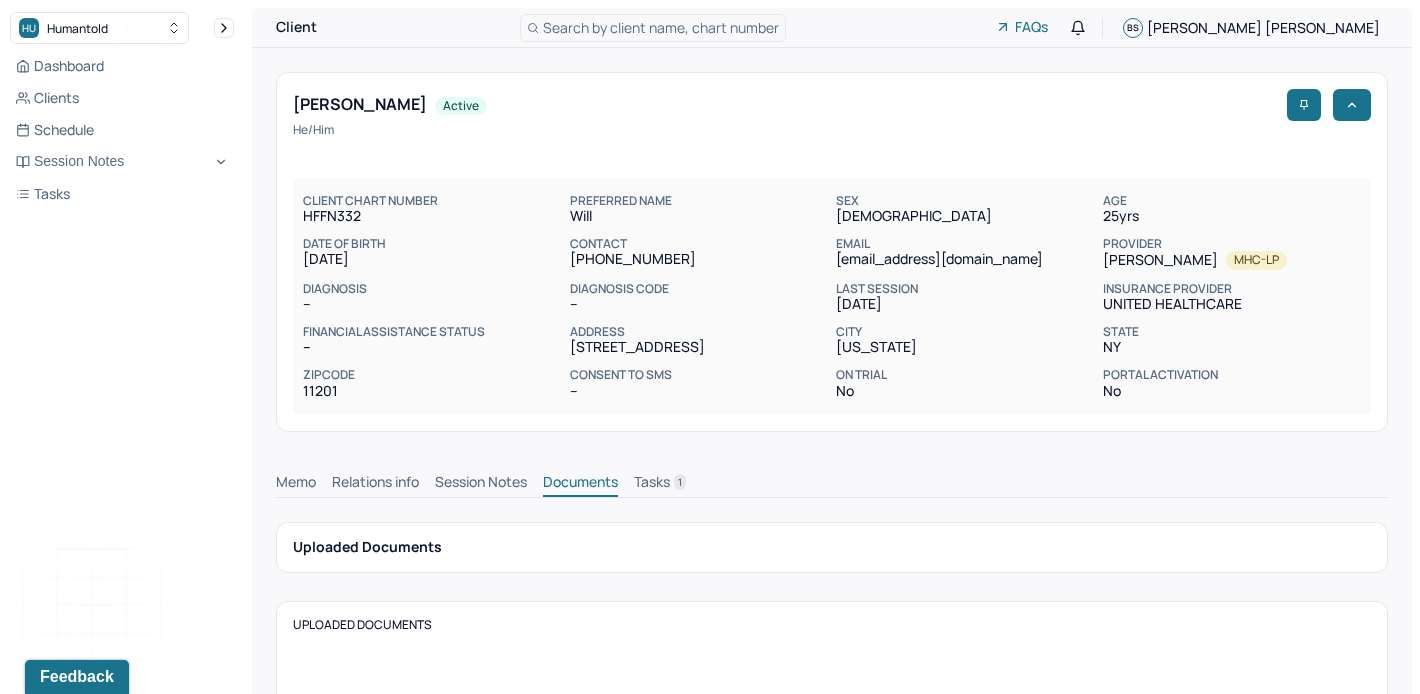 scroll, scrollTop: 0, scrollLeft: 0, axis: both 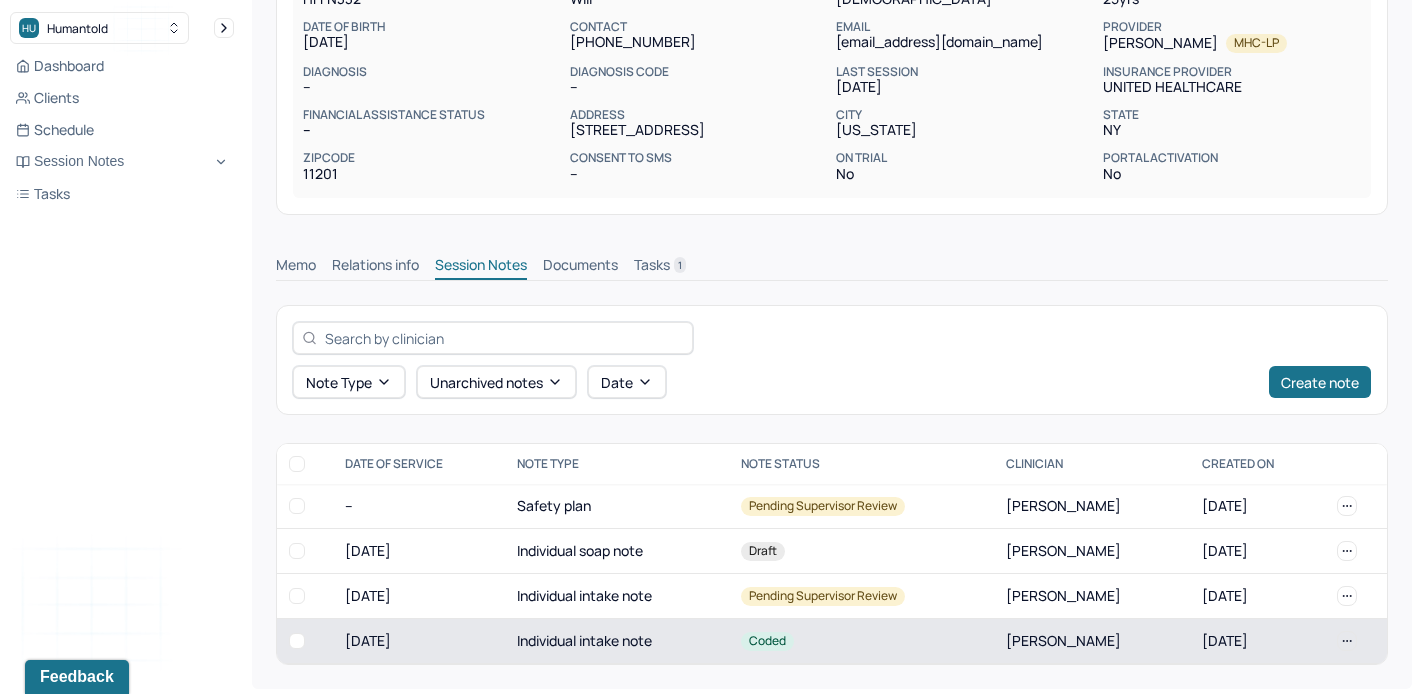 click on "Individual intake note" at bounding box center (617, 641) 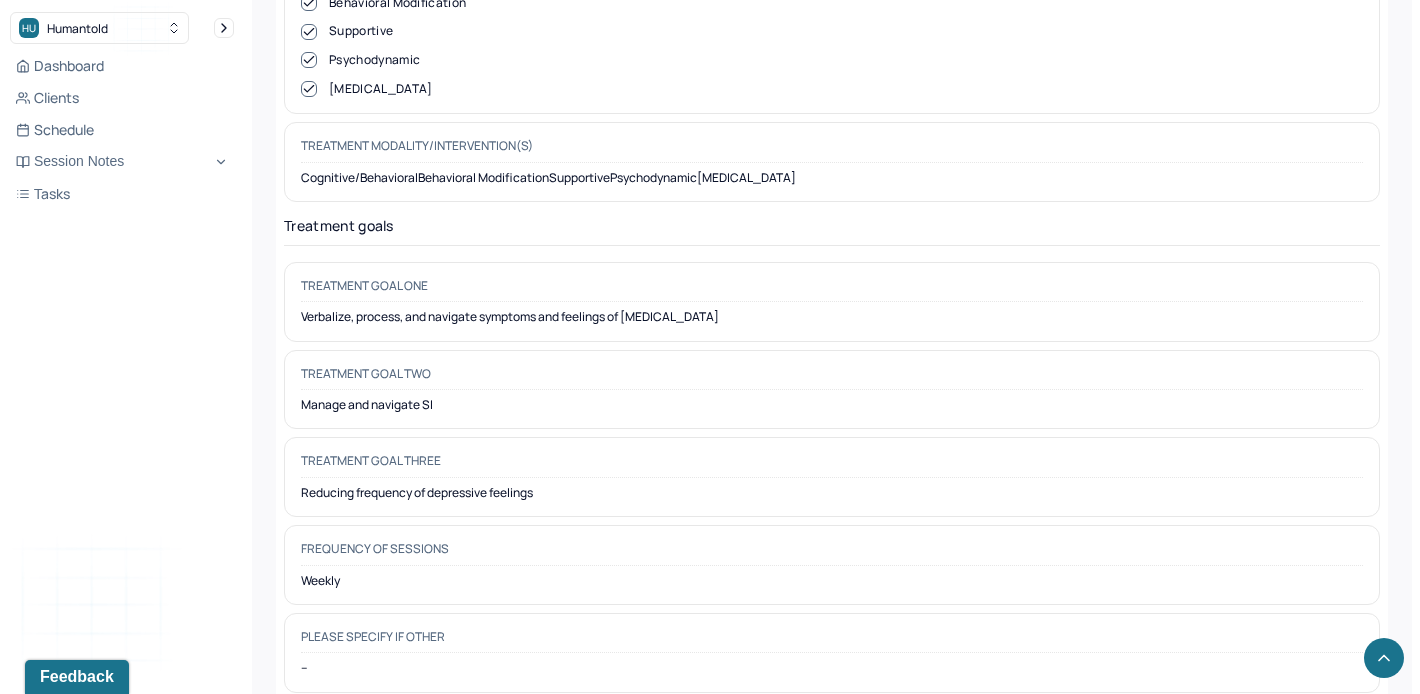 scroll, scrollTop: 10014, scrollLeft: 0, axis: vertical 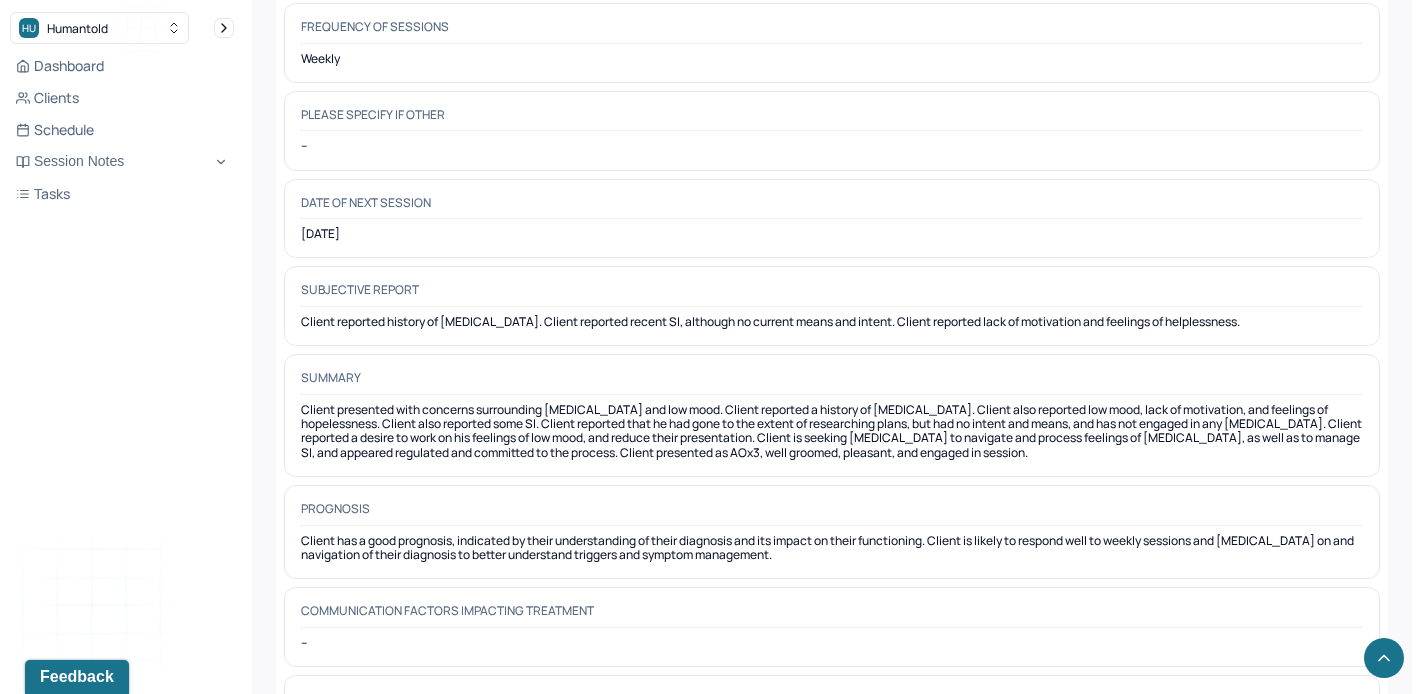 click on "Client has a good prognosis, indicated by their understanding of their diagnosis and its impact on their functioning. Client is likely to respond well to weekly sessions and [MEDICAL_DATA] on and navigation of their diagnosis to better understand triggers and symptom management." at bounding box center [832, 548] 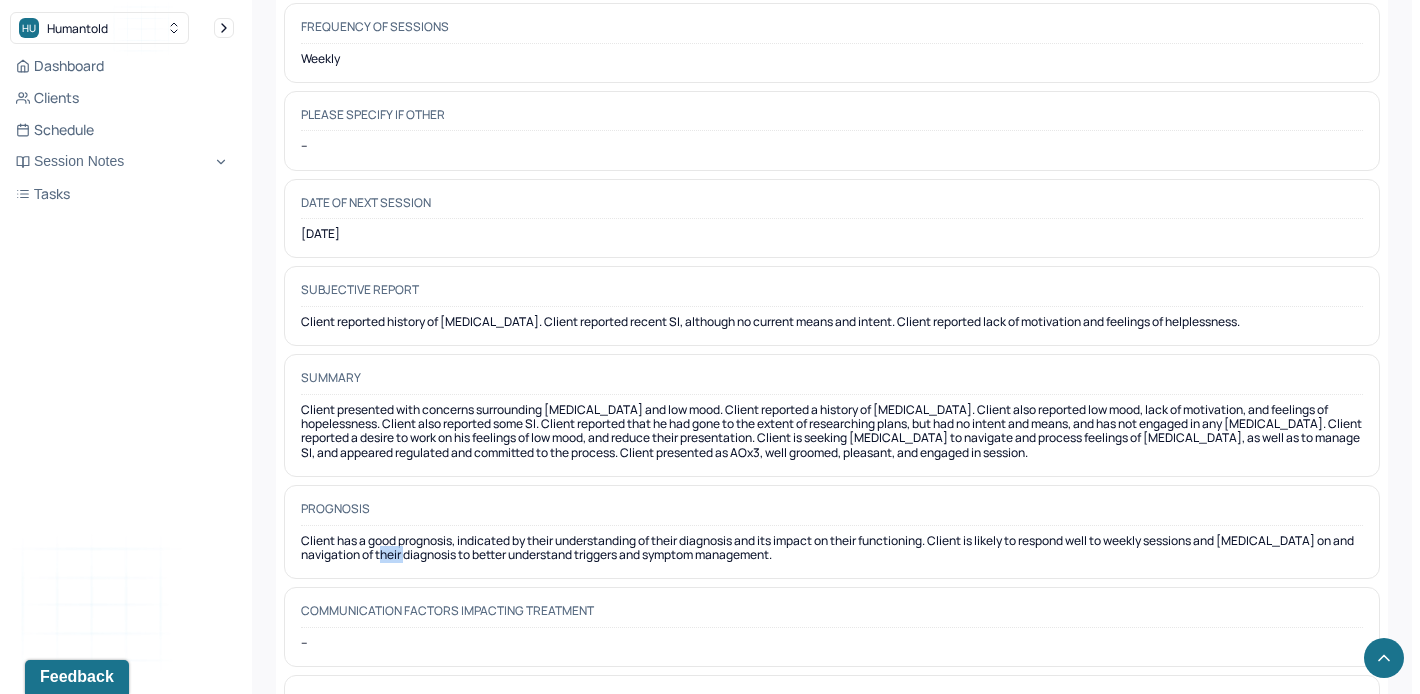 click on "Client has a good prognosis, indicated by their understanding of their diagnosis and its impact on their functioning. Client is likely to respond well to weekly sessions and [MEDICAL_DATA] on and navigation of their diagnosis to better understand triggers and symptom management." at bounding box center (832, 548) 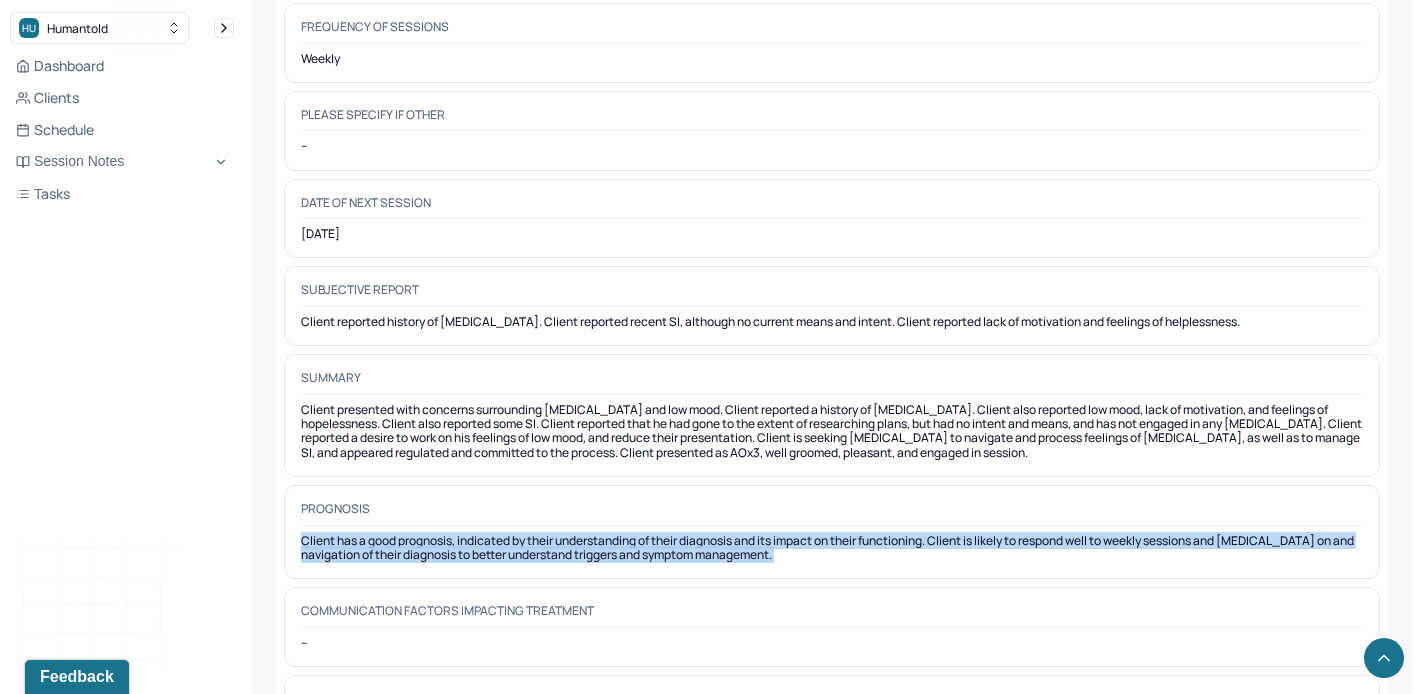 click on "Client has a good prognosis, indicated by their understanding of their diagnosis and its impact on their functioning. Client is likely to respond well to weekly sessions and [MEDICAL_DATA] on and navigation of their diagnosis to better understand triggers and symptom management." at bounding box center (832, 548) 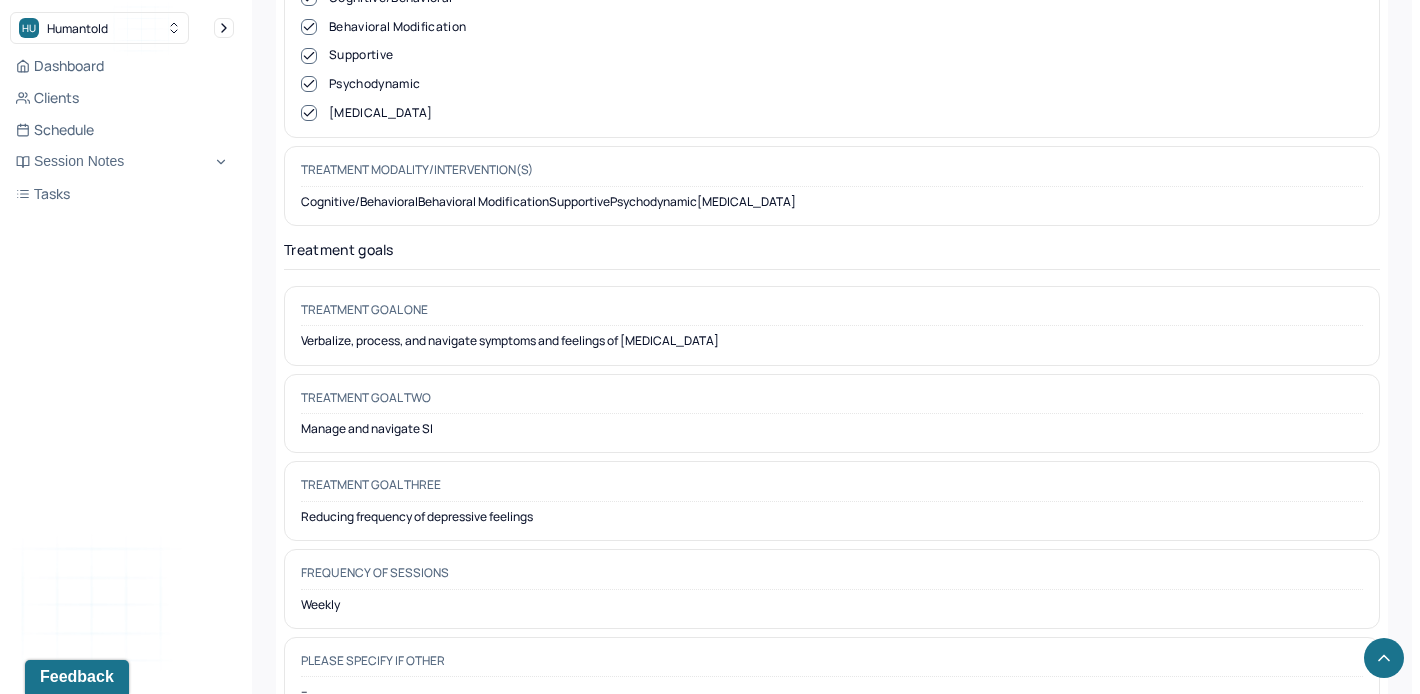 scroll, scrollTop: 9482, scrollLeft: 0, axis: vertical 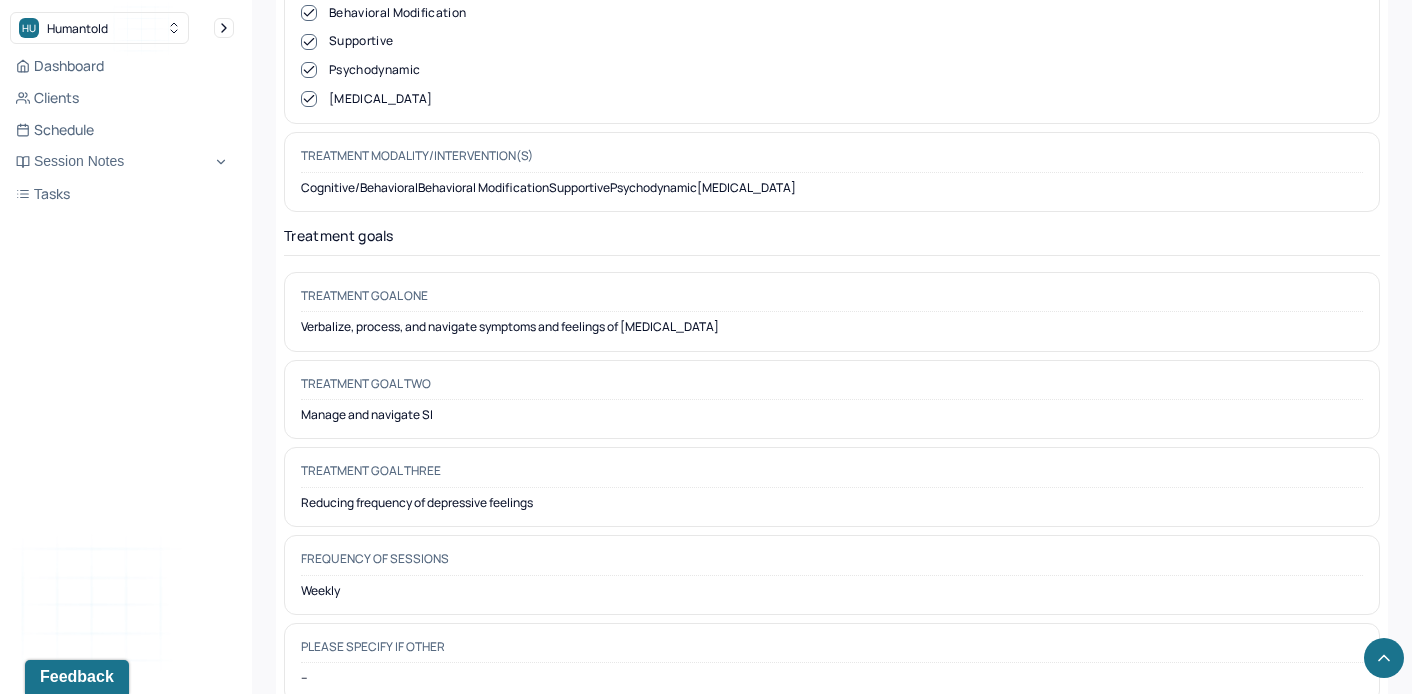 click on "Verbalize, process, and navigate symptoms and feelings of [MEDICAL_DATA]" at bounding box center (832, 327) 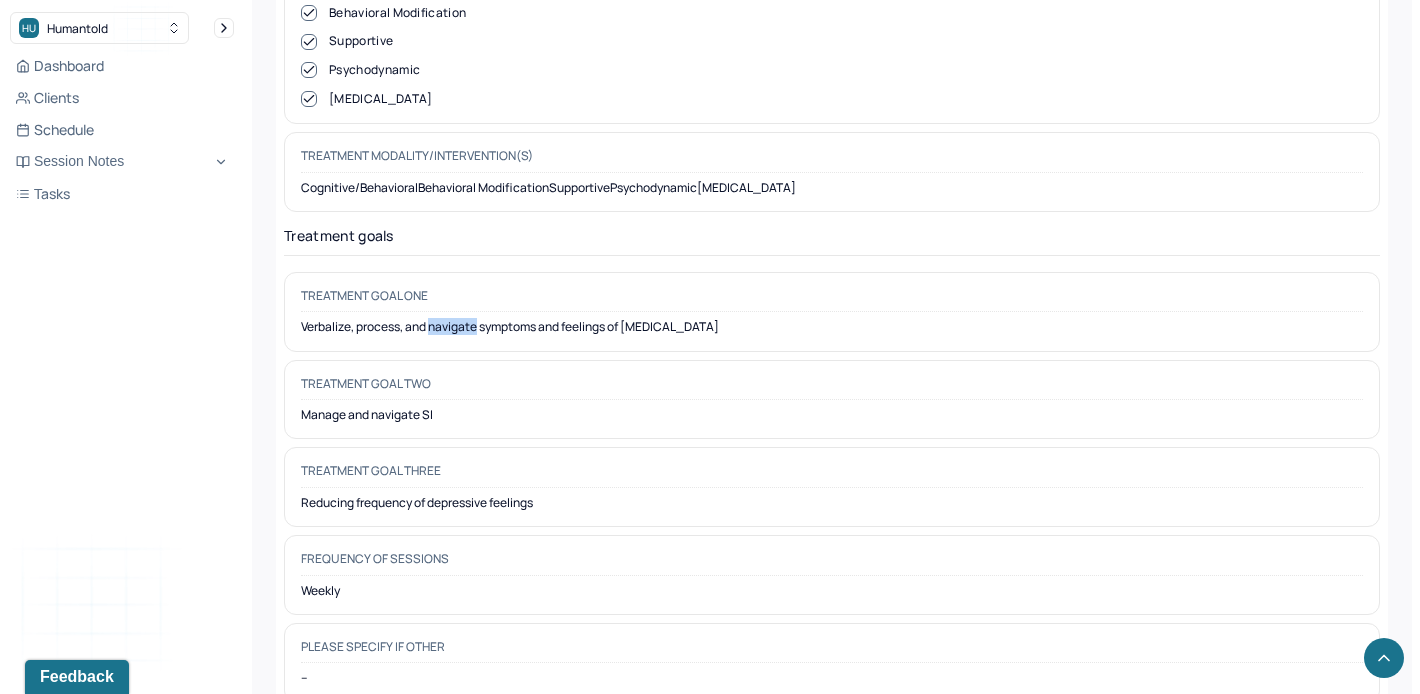 click on "Verbalize, process, and navigate symptoms and feelings of [MEDICAL_DATA]" at bounding box center (832, 327) 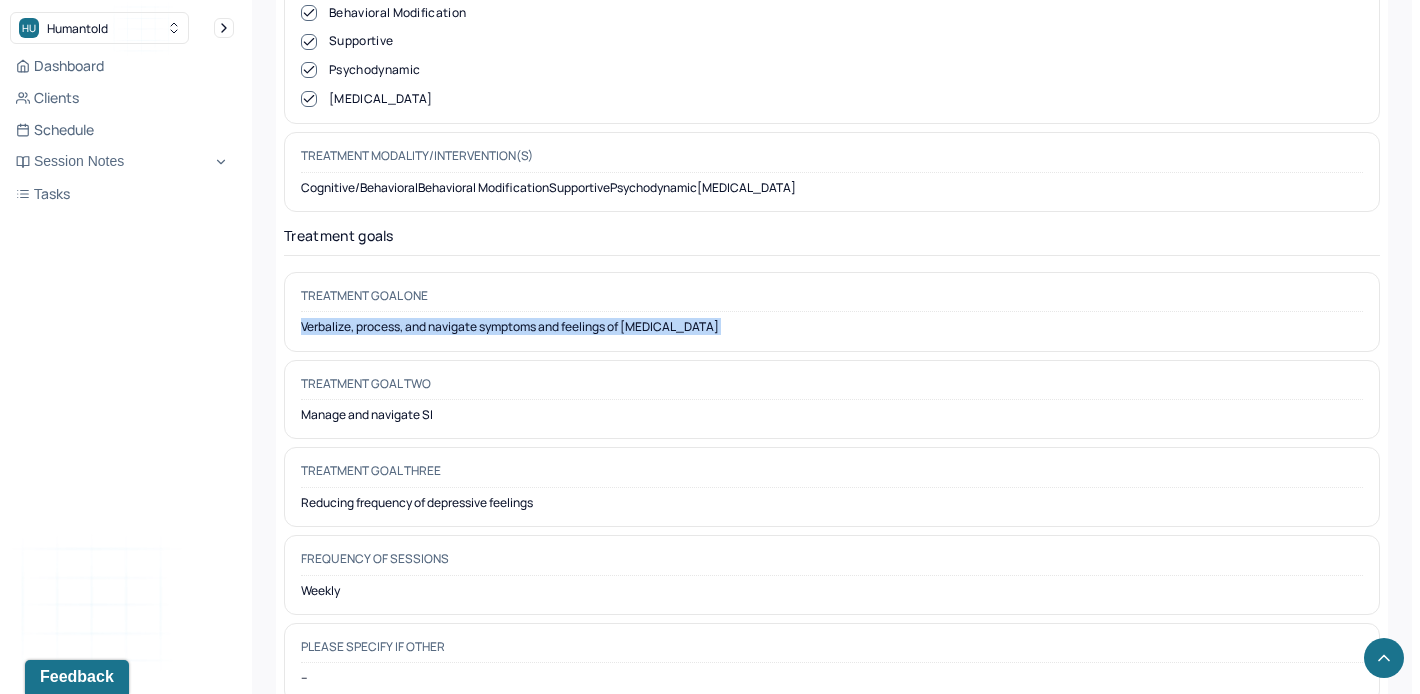 click on "Verbalize, process, and navigate symptoms and feelings of [MEDICAL_DATA]" at bounding box center [832, 327] 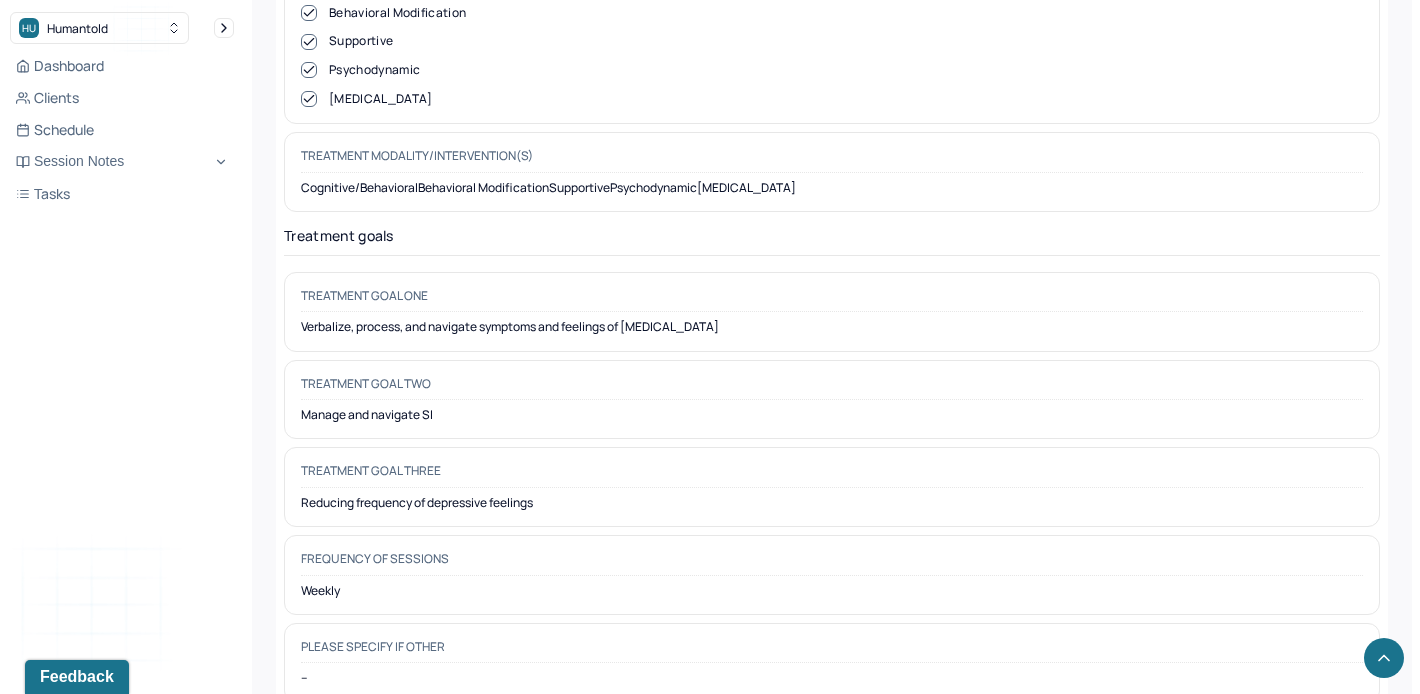 click on "Manage and navigate SI" at bounding box center [832, 415] 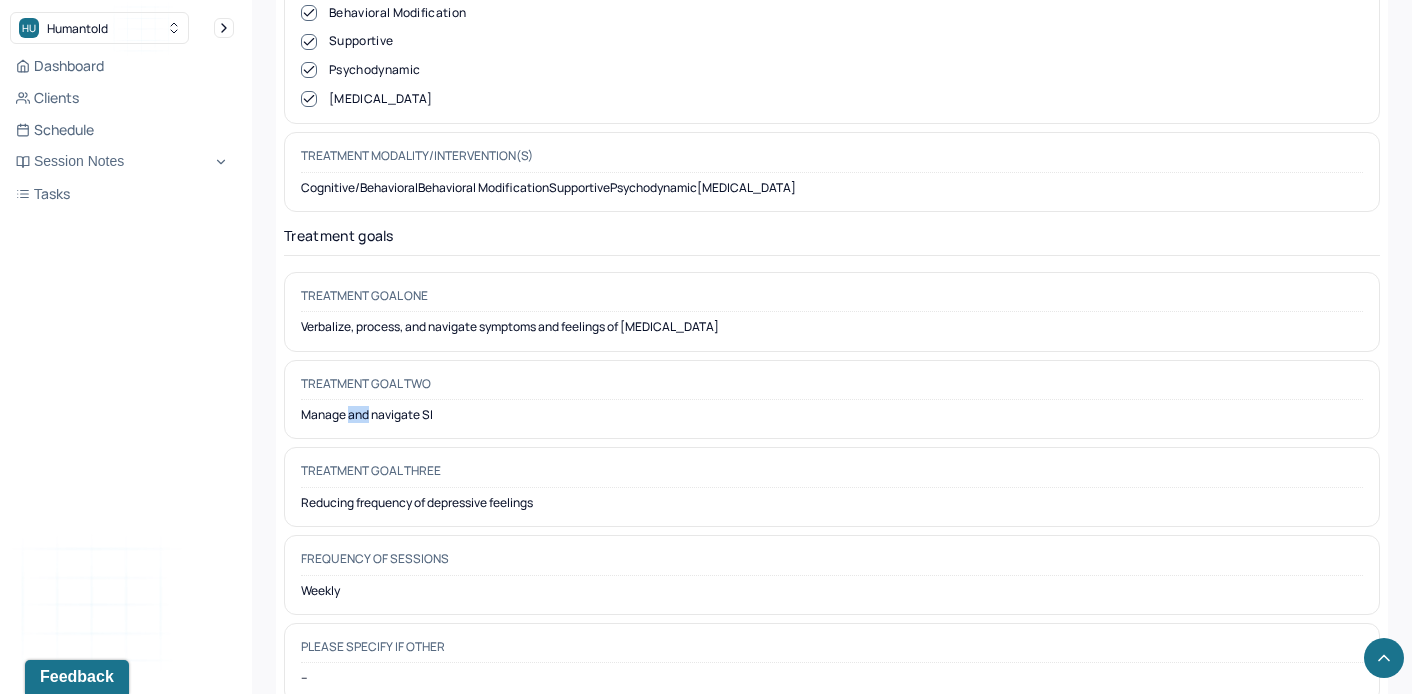 click on "Manage and navigate SI" at bounding box center [832, 415] 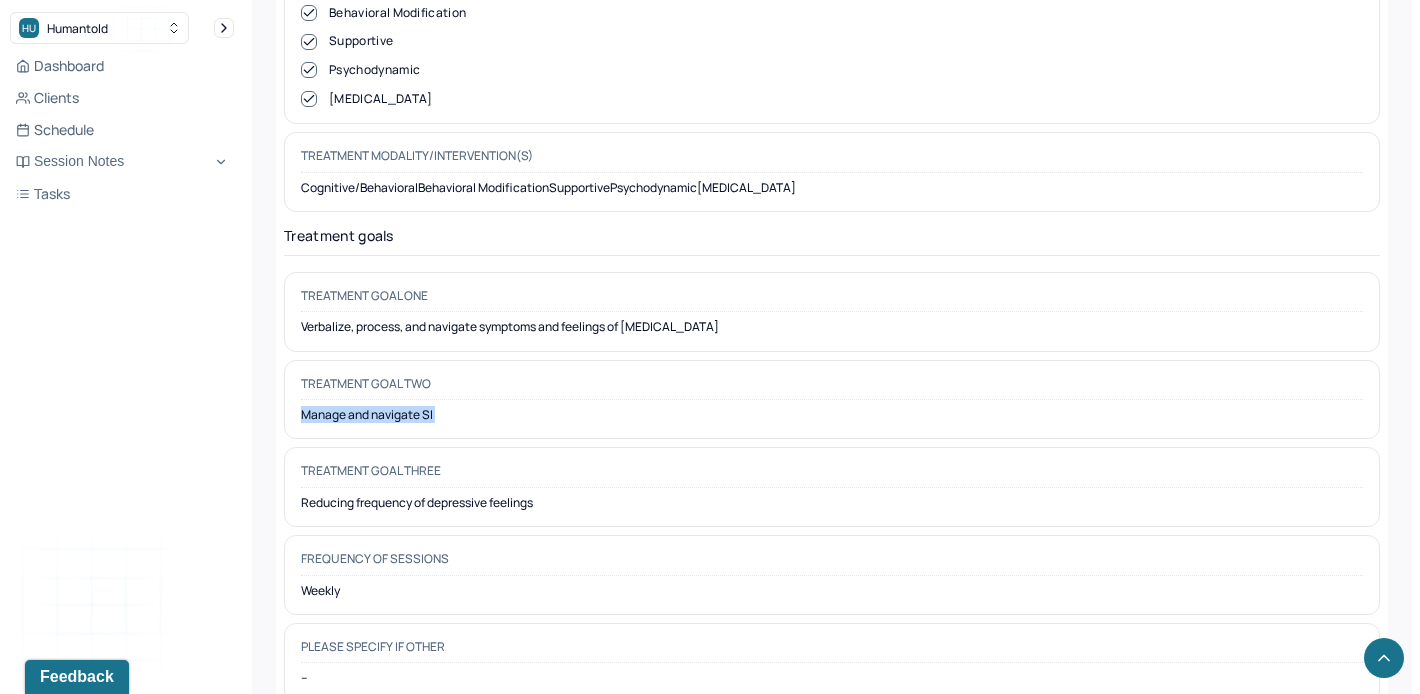 click on "Manage and navigate SI" at bounding box center [832, 415] 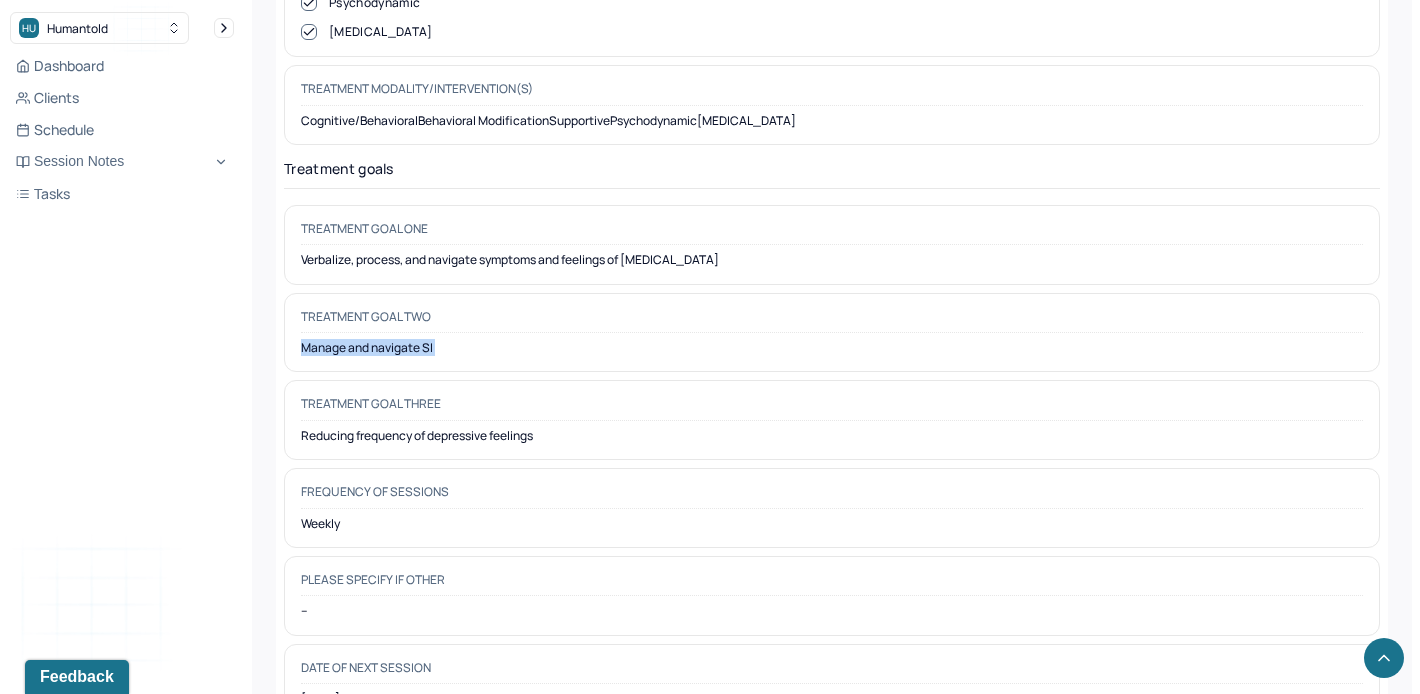 scroll, scrollTop: 9558, scrollLeft: 0, axis: vertical 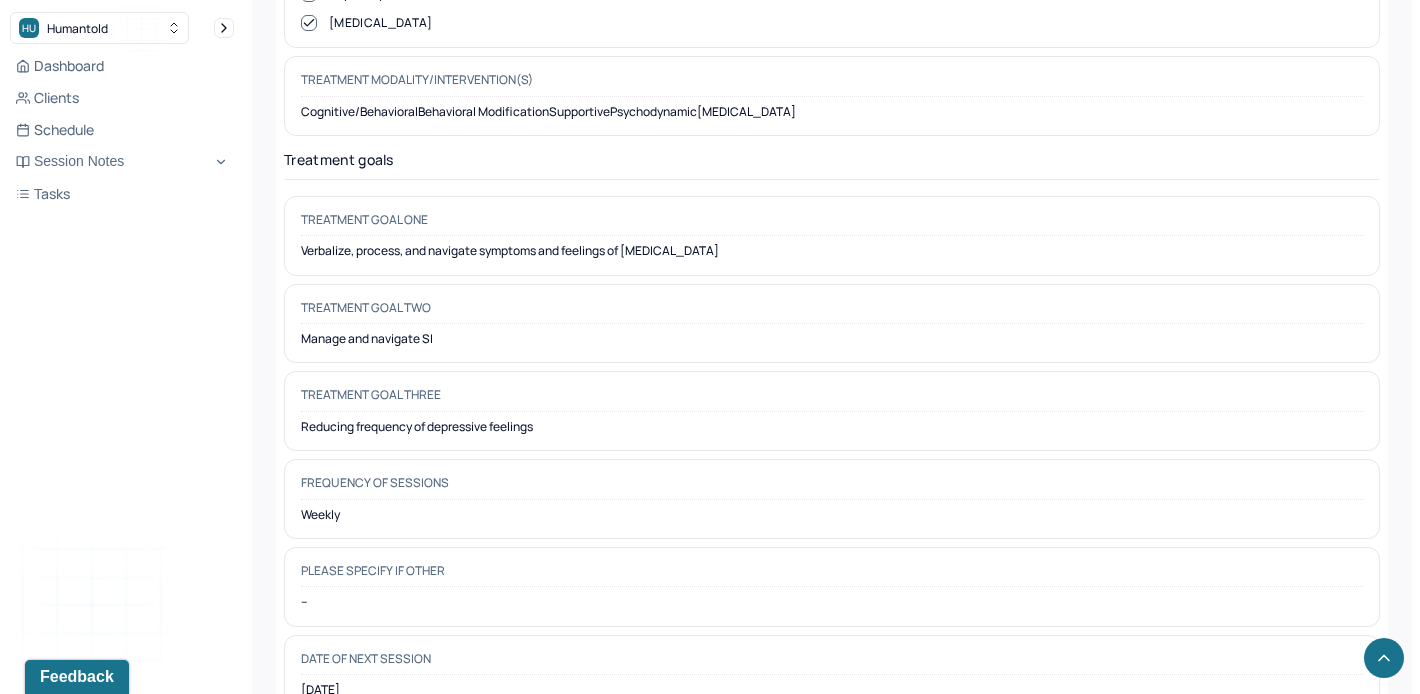click on "Reducing frequency of depressive feelings" at bounding box center (832, 427) 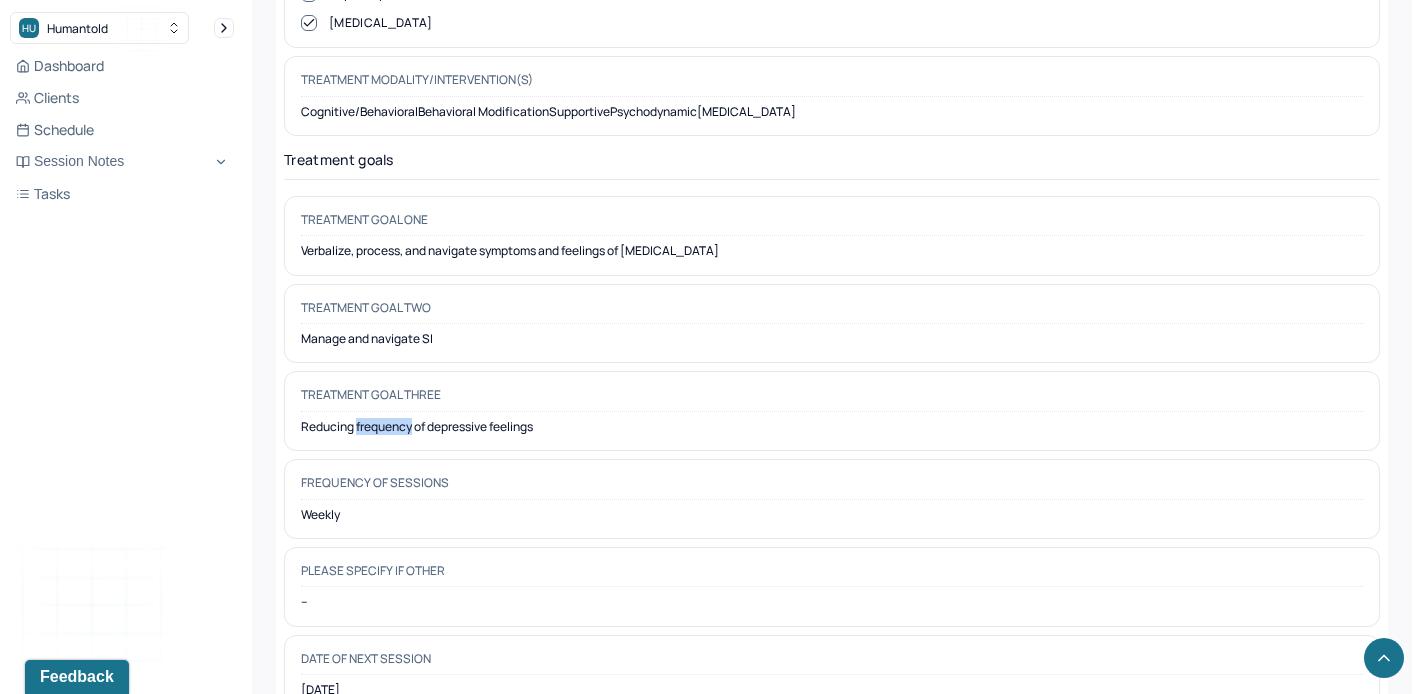 click on "Reducing frequency of depressive feelings" at bounding box center (832, 427) 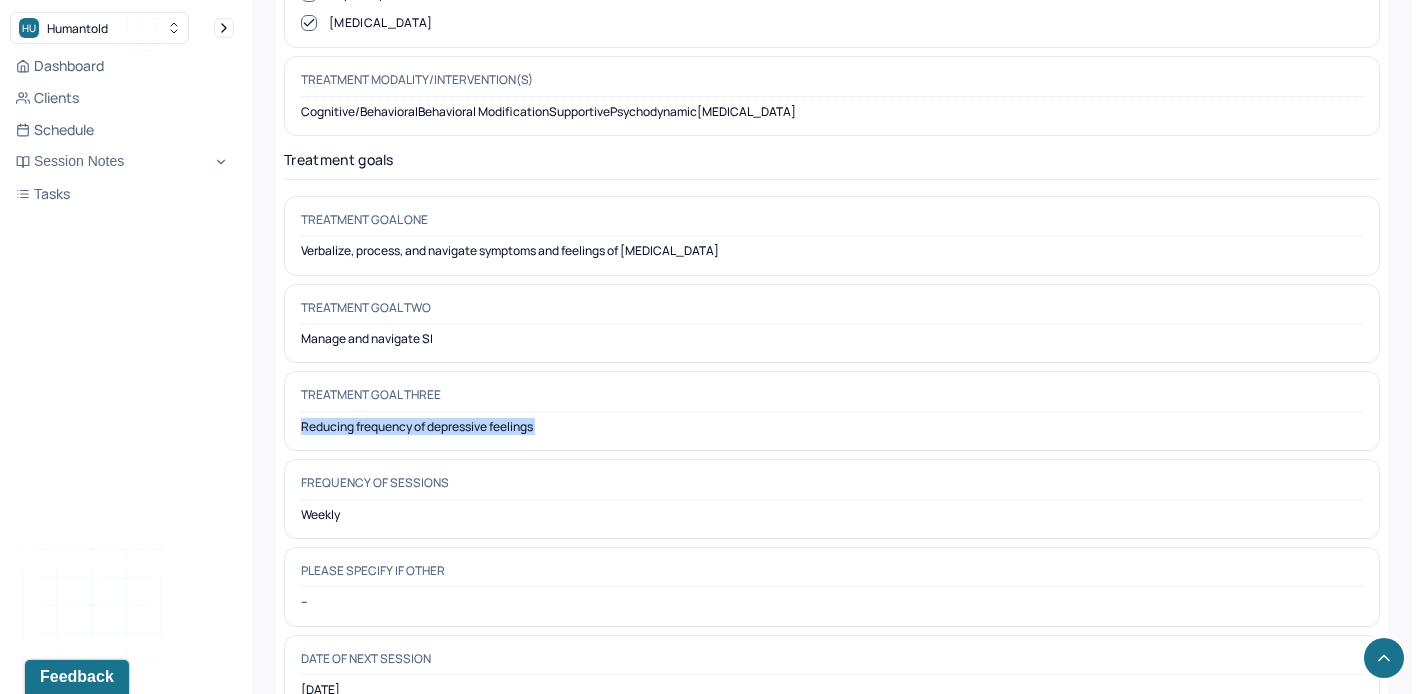 click on "Reducing frequency of depressive feelings" at bounding box center (832, 427) 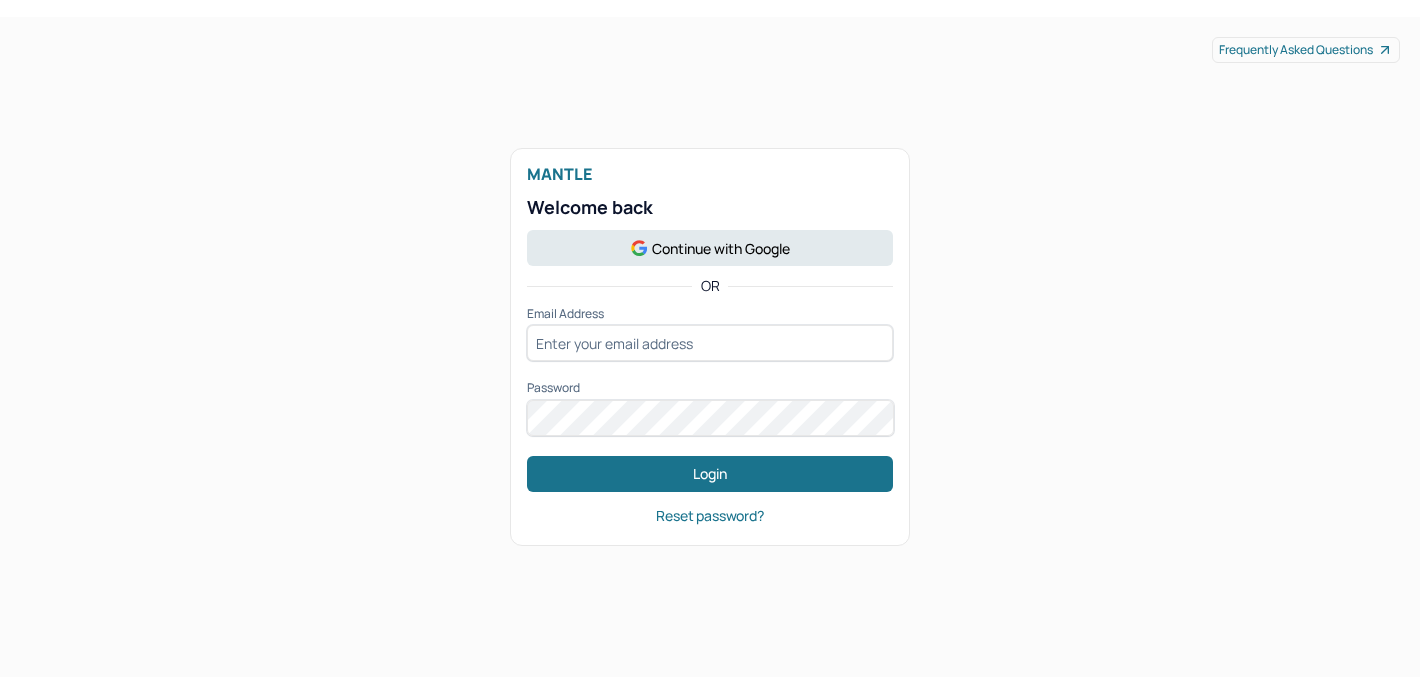 scroll, scrollTop: 0, scrollLeft: 0, axis: both 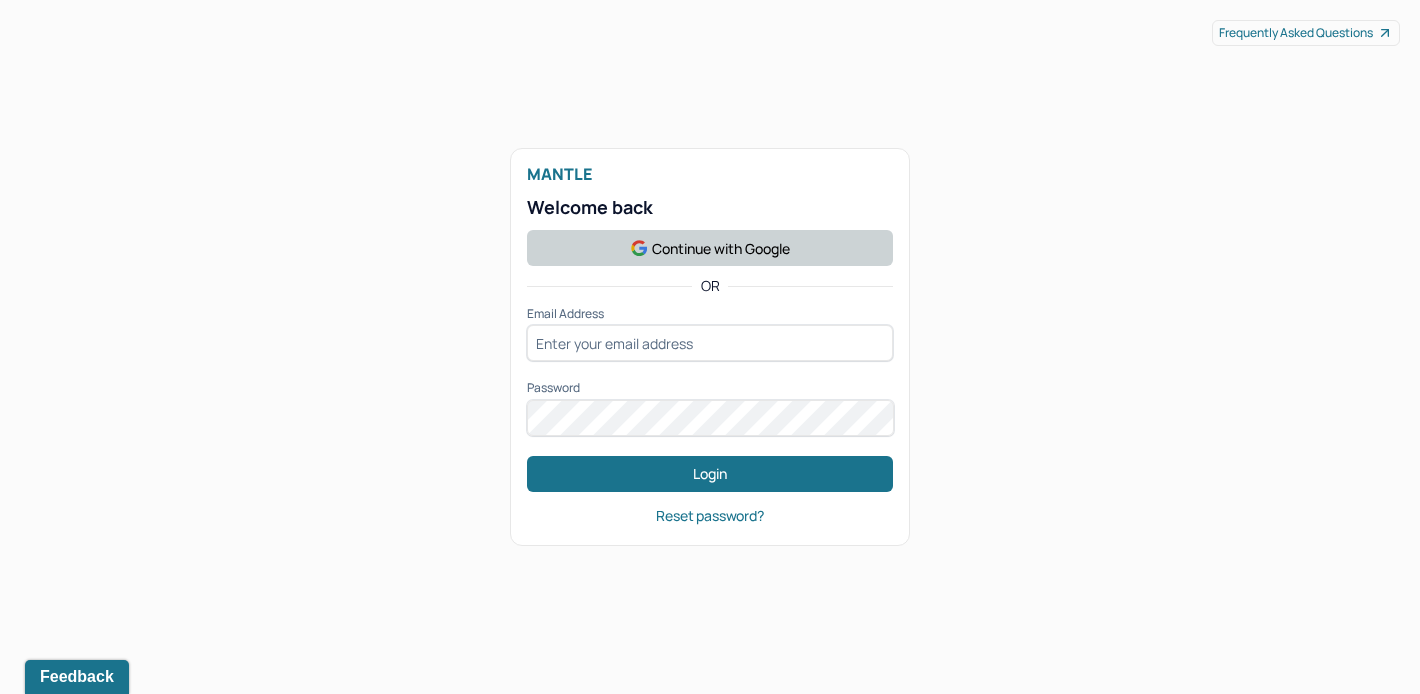 click on "Continue with Google" at bounding box center (710, 248) 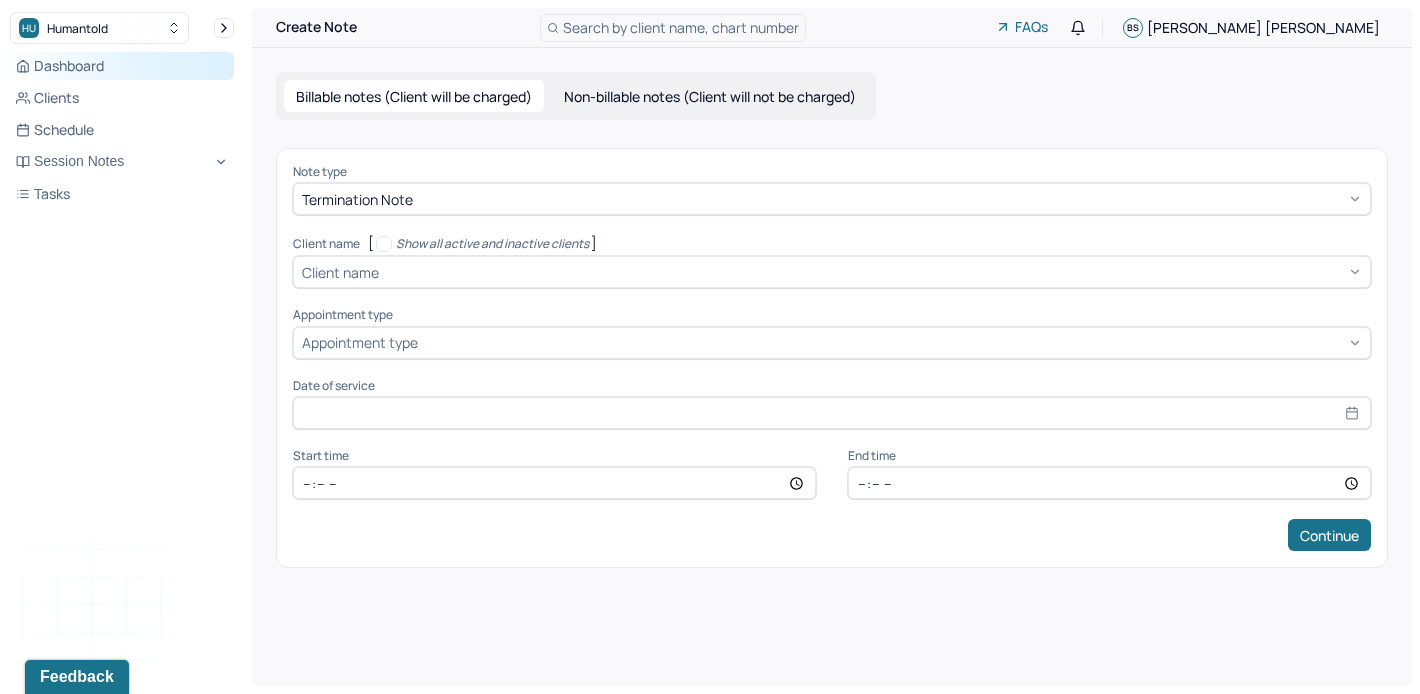 click on "Dashboard" at bounding box center (122, 66) 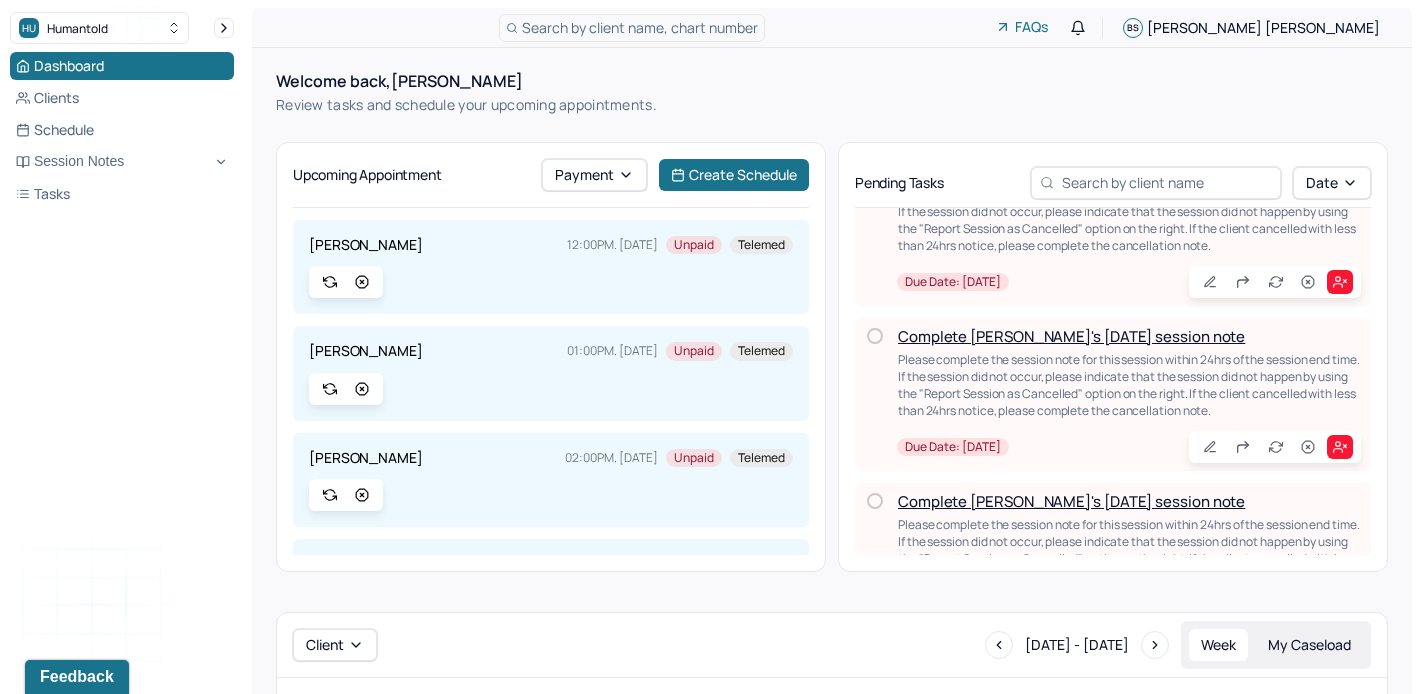 scroll, scrollTop: 151, scrollLeft: 0, axis: vertical 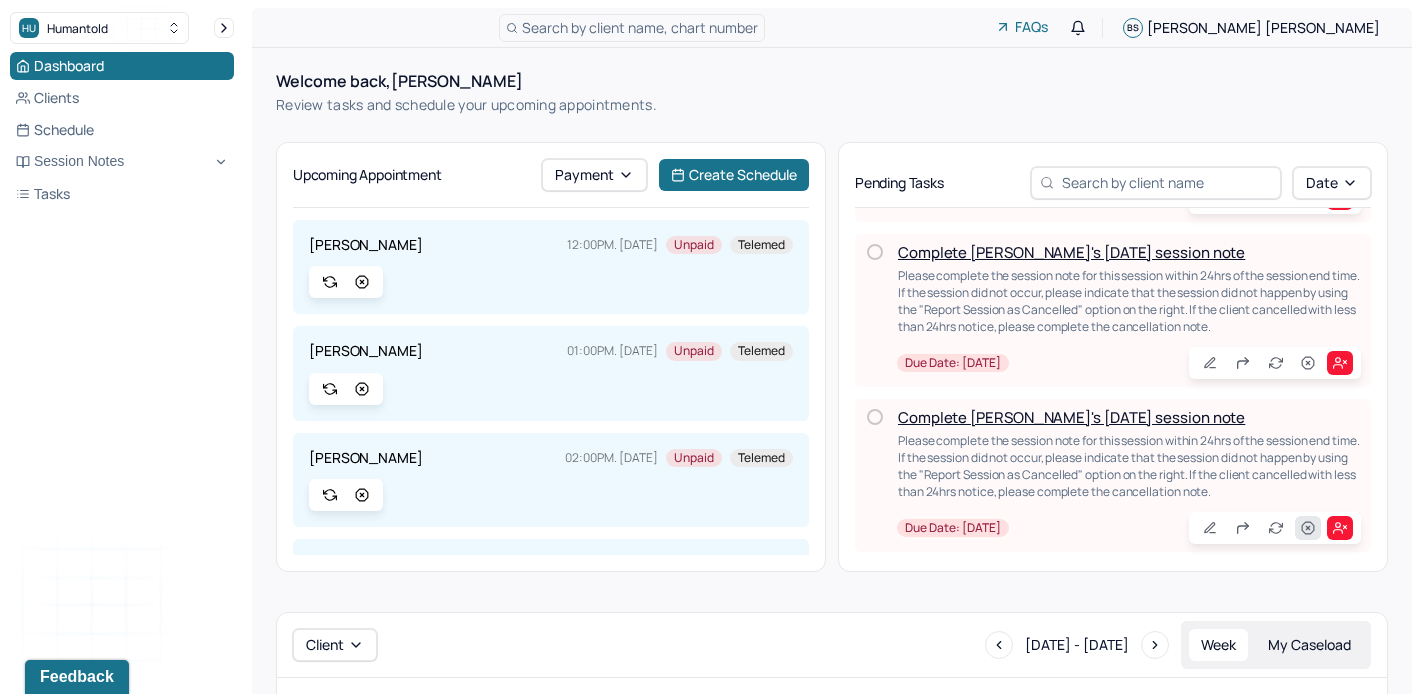 click 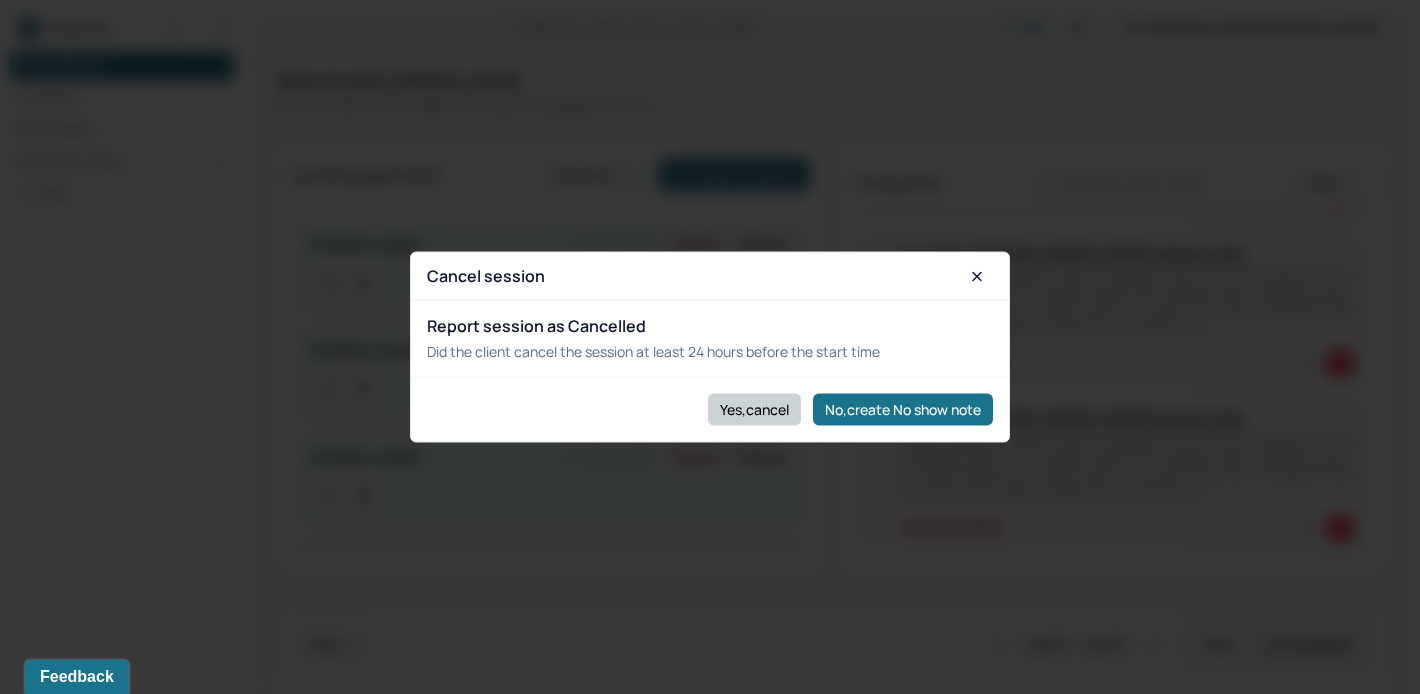 click on "Yes,cancel" at bounding box center [754, 409] 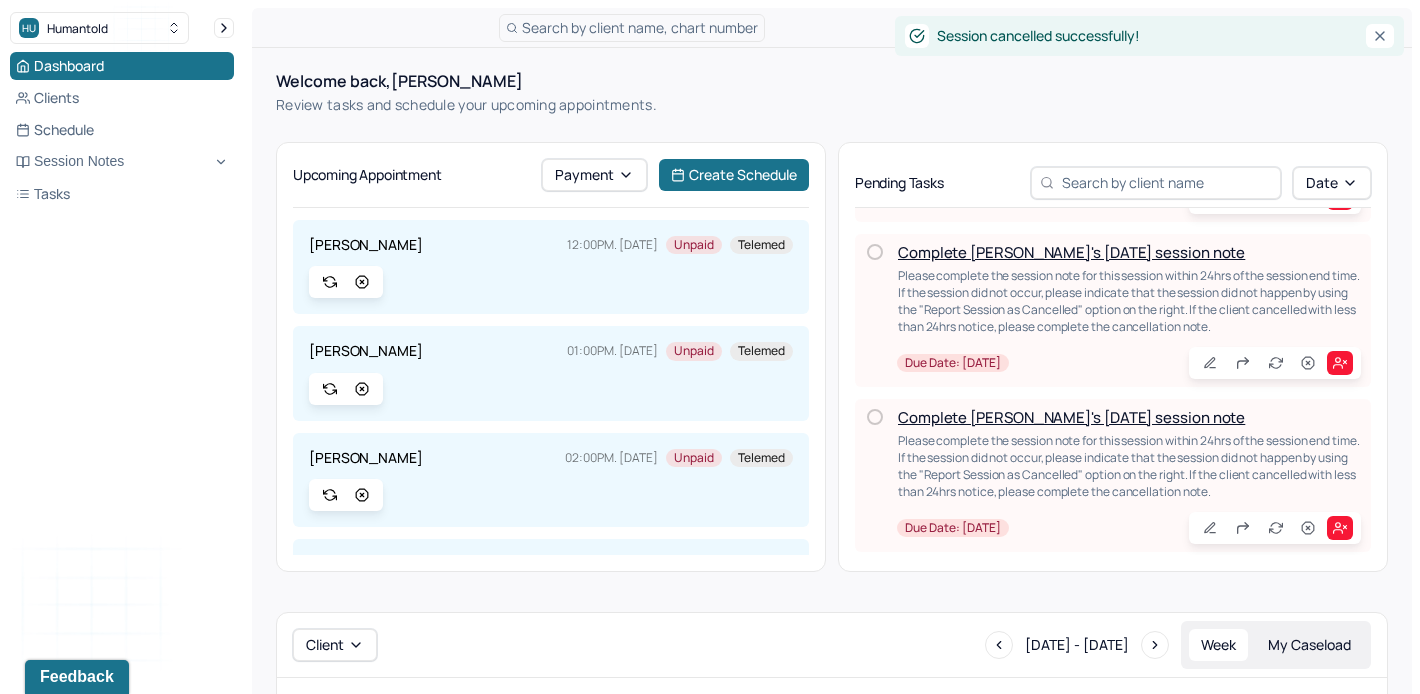 scroll, scrollTop: 0, scrollLeft: 0, axis: both 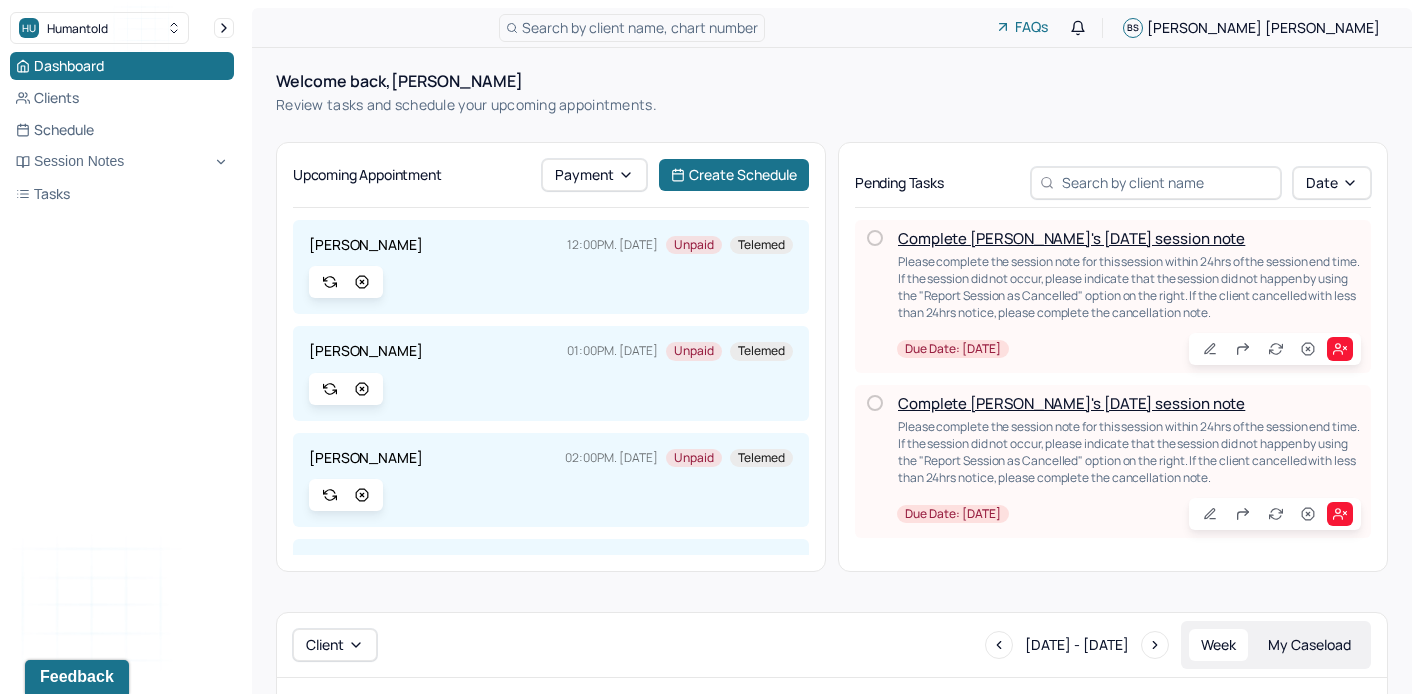 click on "Complete [PERSON_NAME]'s [DATE] session note" at bounding box center (1071, 238) 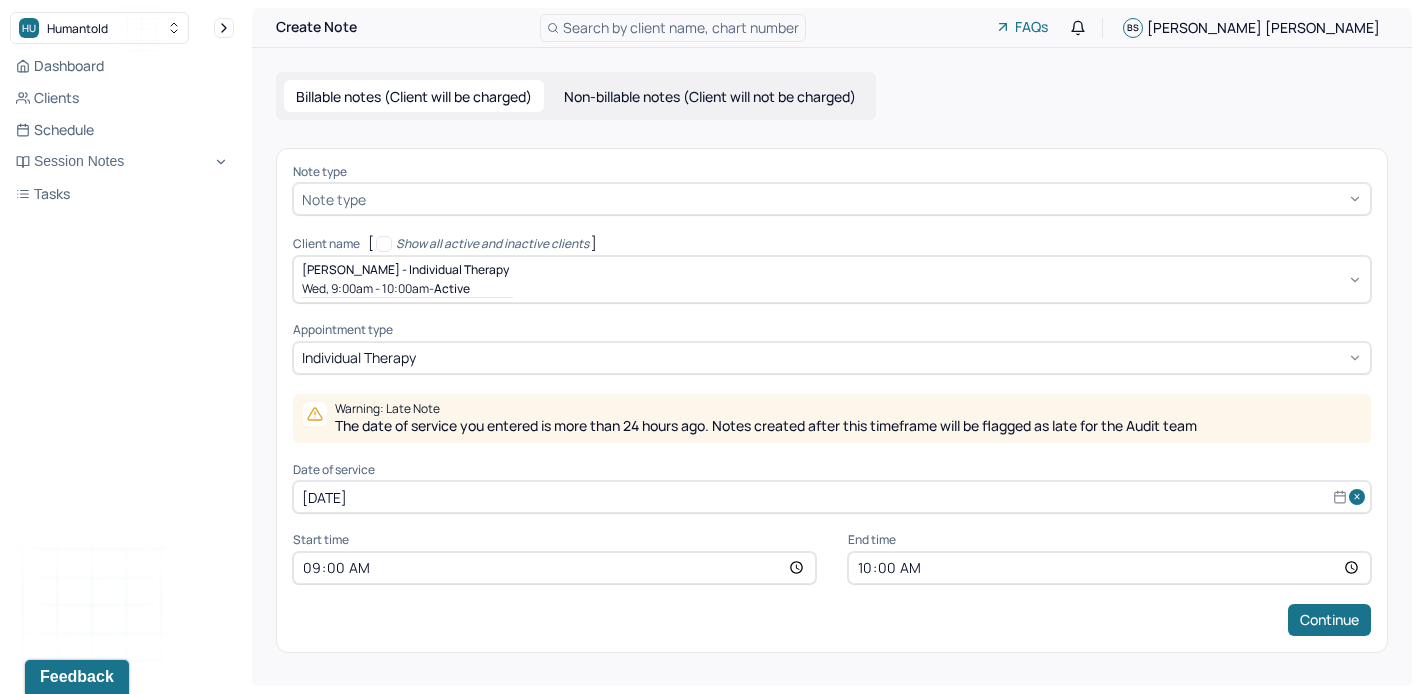 click at bounding box center [866, 199] 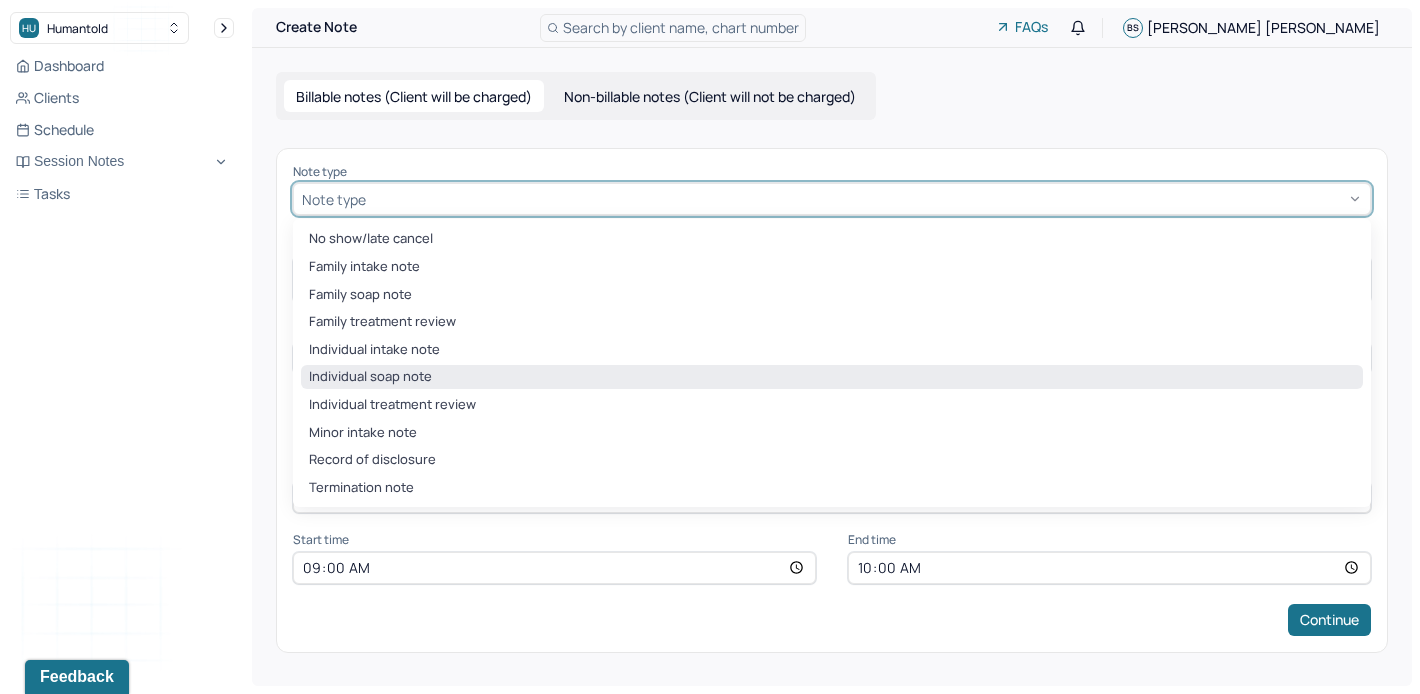 click on "Individual soap note" at bounding box center [832, 377] 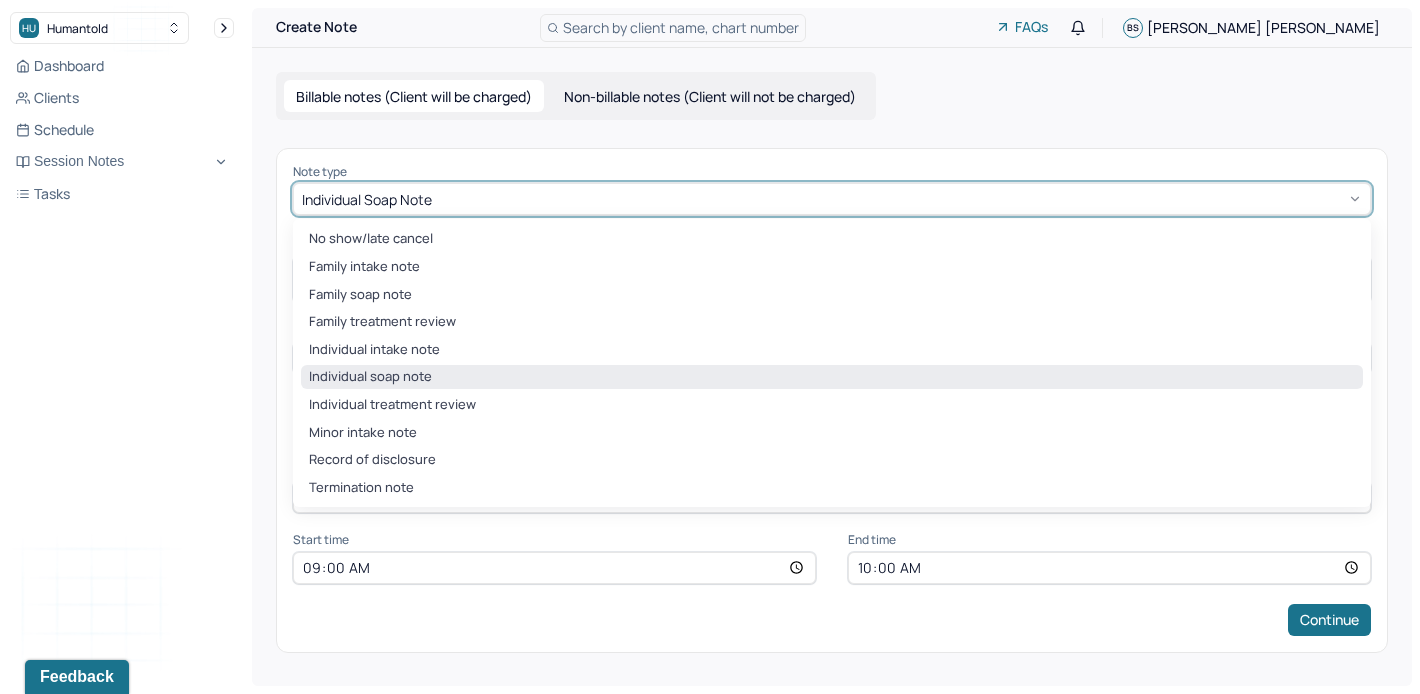 click on "Individual soap note" at bounding box center [367, 199] 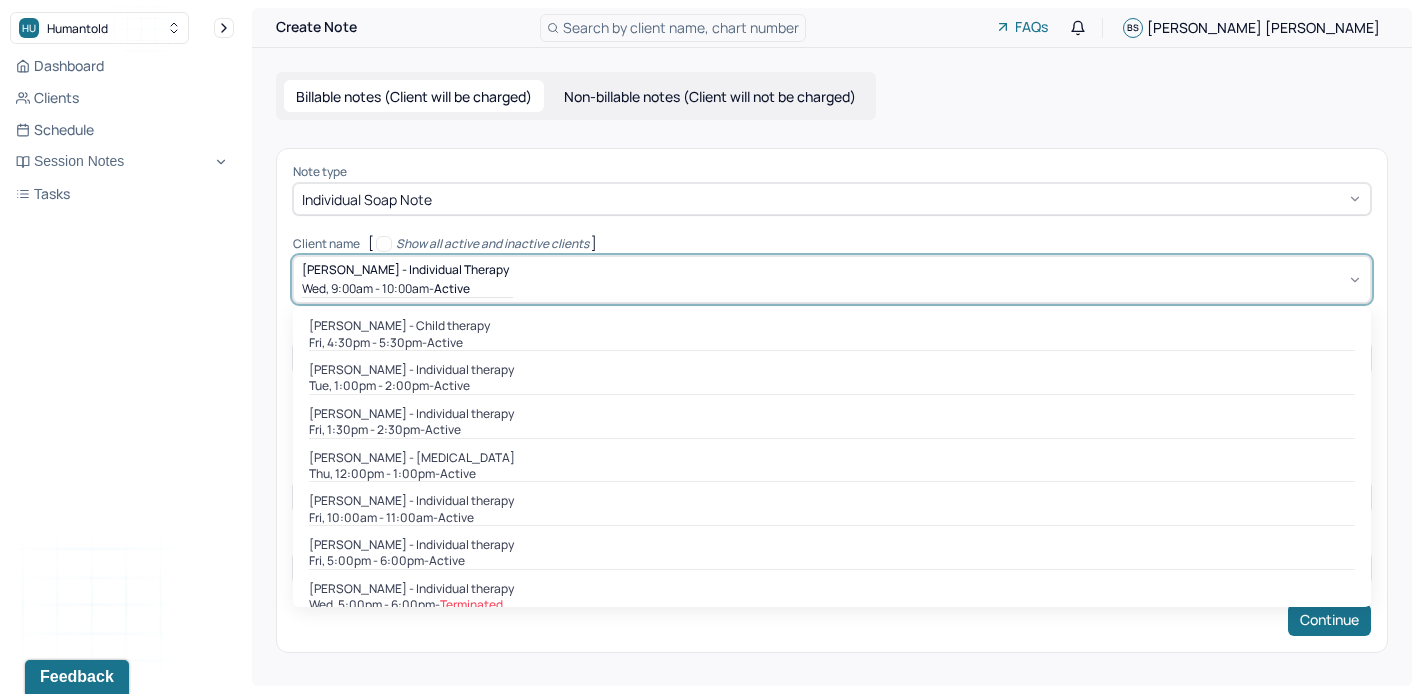 click on "[PERSON_NAME] - Individual therapy" at bounding box center (405, 269) 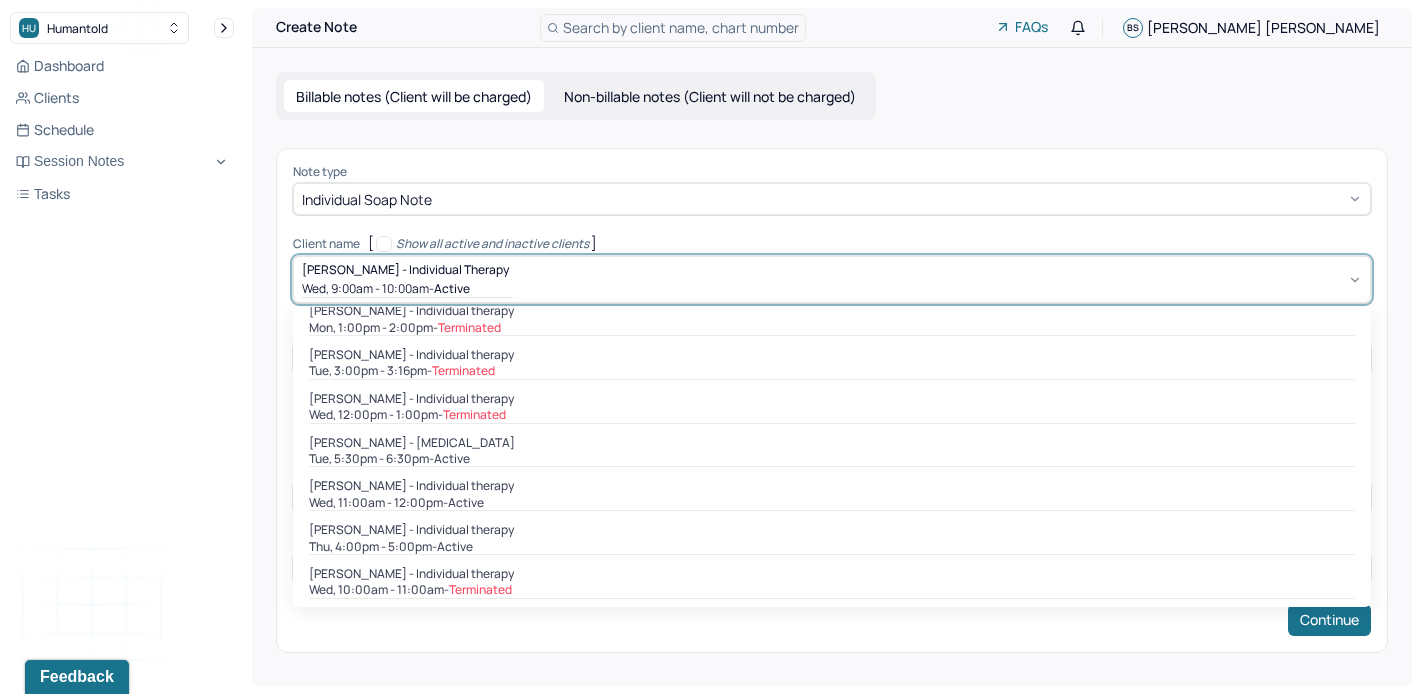 scroll, scrollTop: 1201, scrollLeft: 0, axis: vertical 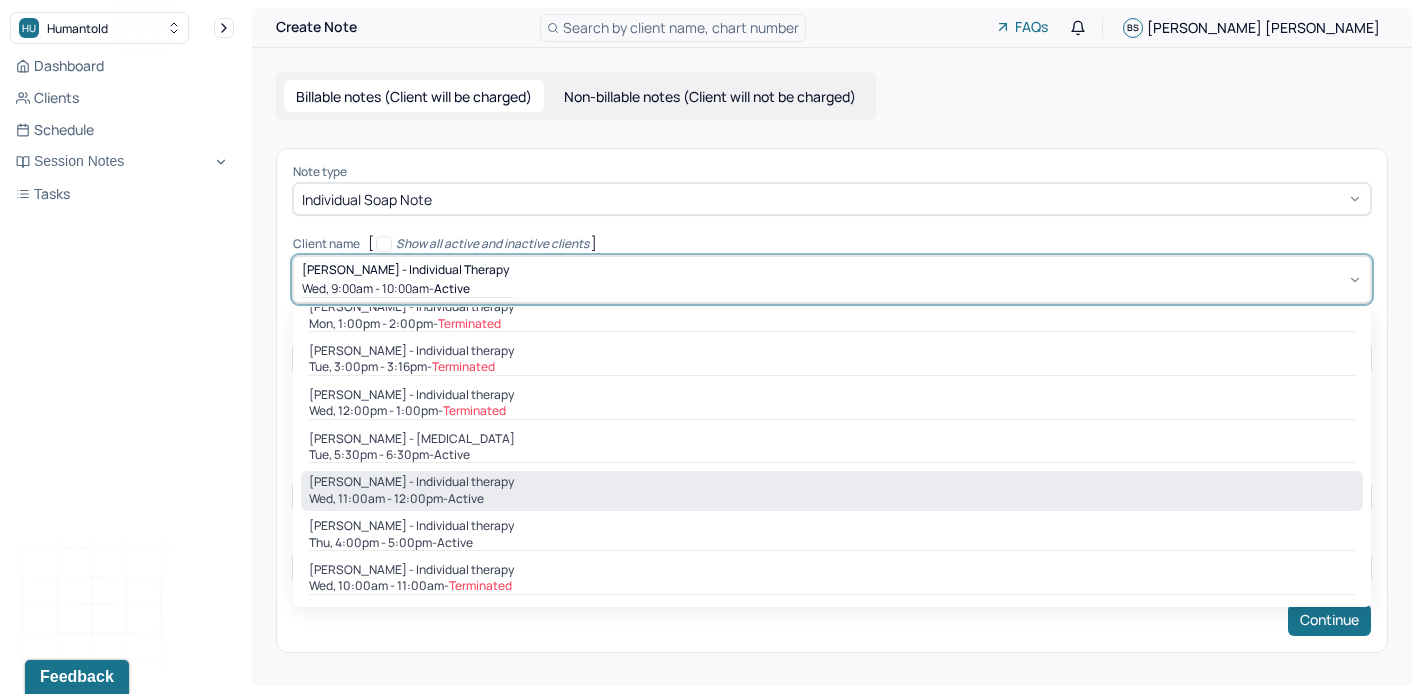 click on "[PERSON_NAME] - Individual therapy" at bounding box center [411, 482] 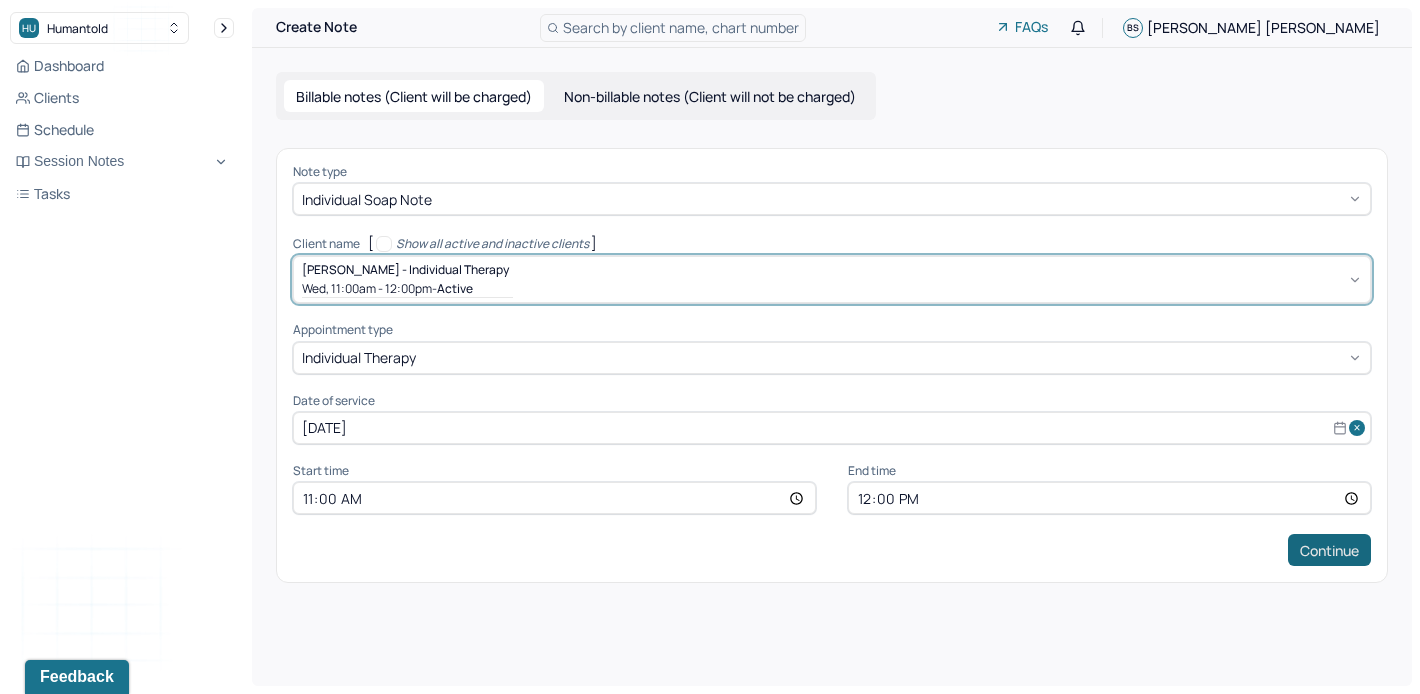 click on "Continue" at bounding box center (1329, 550) 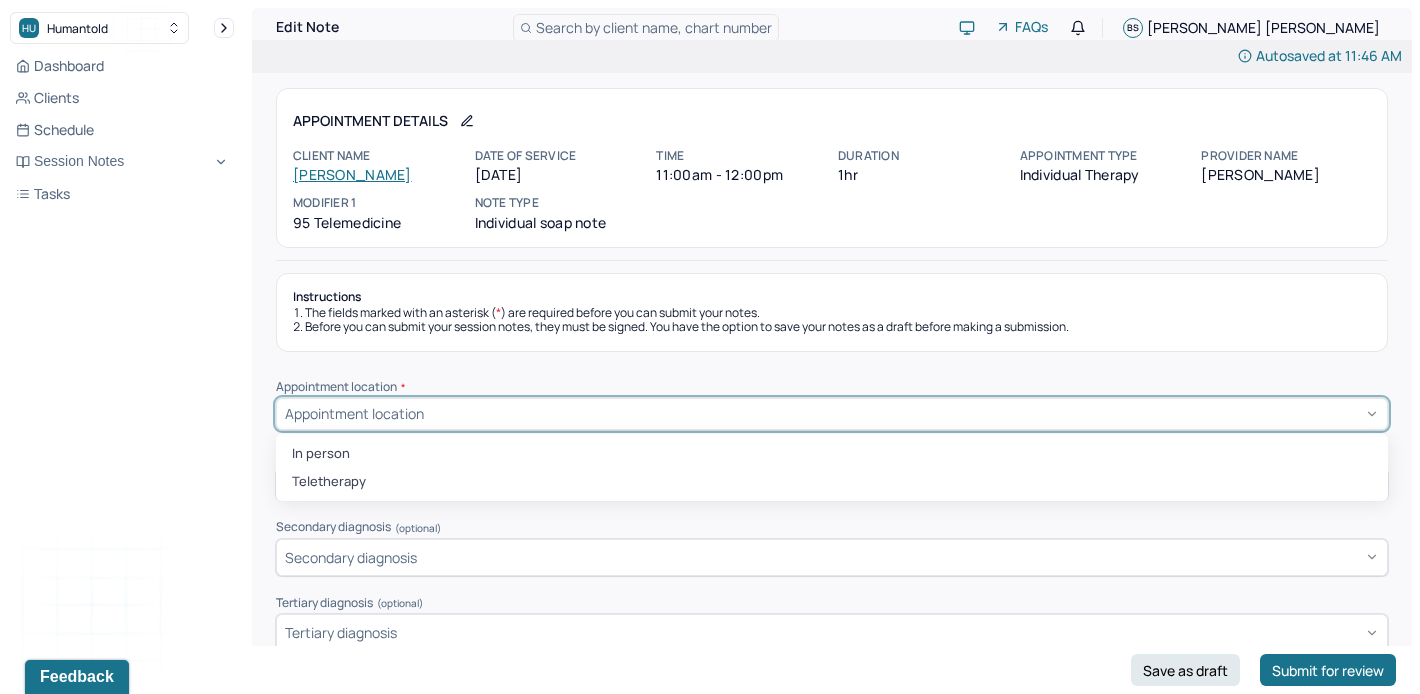click on "Appointment location" at bounding box center (832, 414) 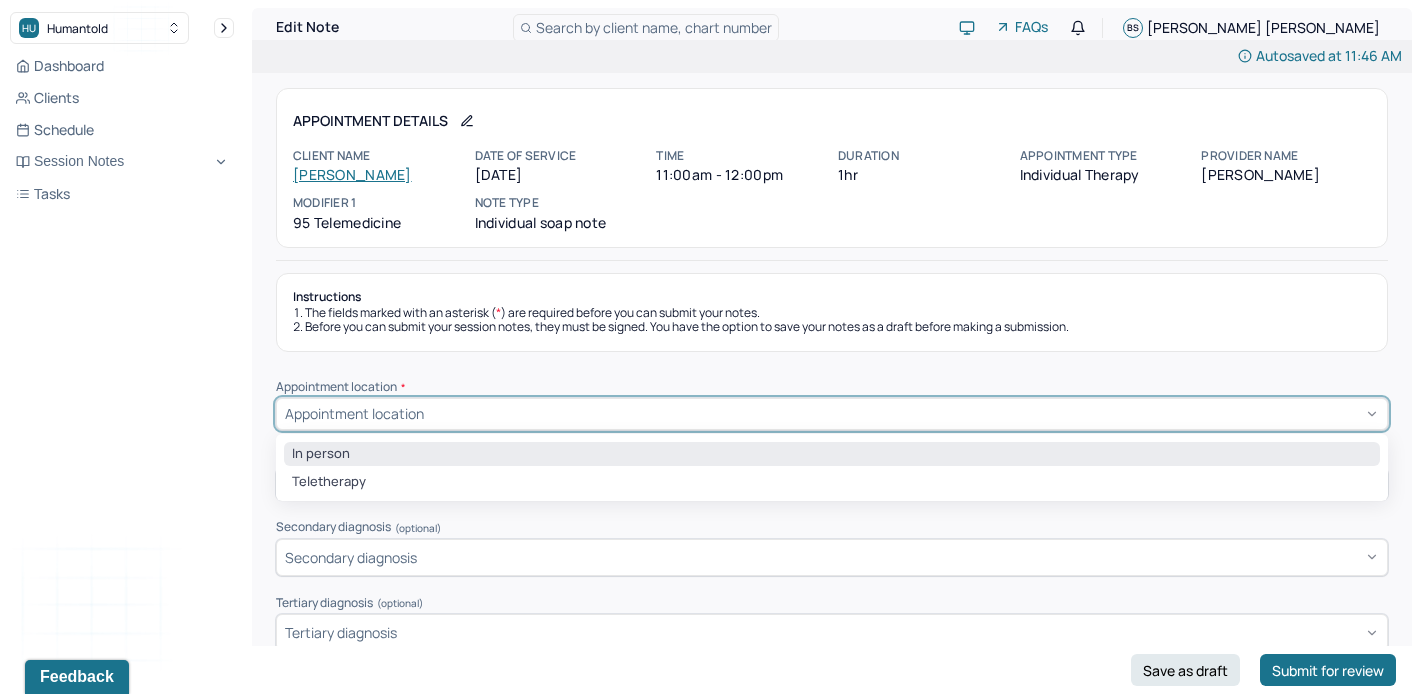 click on "In person" at bounding box center (832, 454) 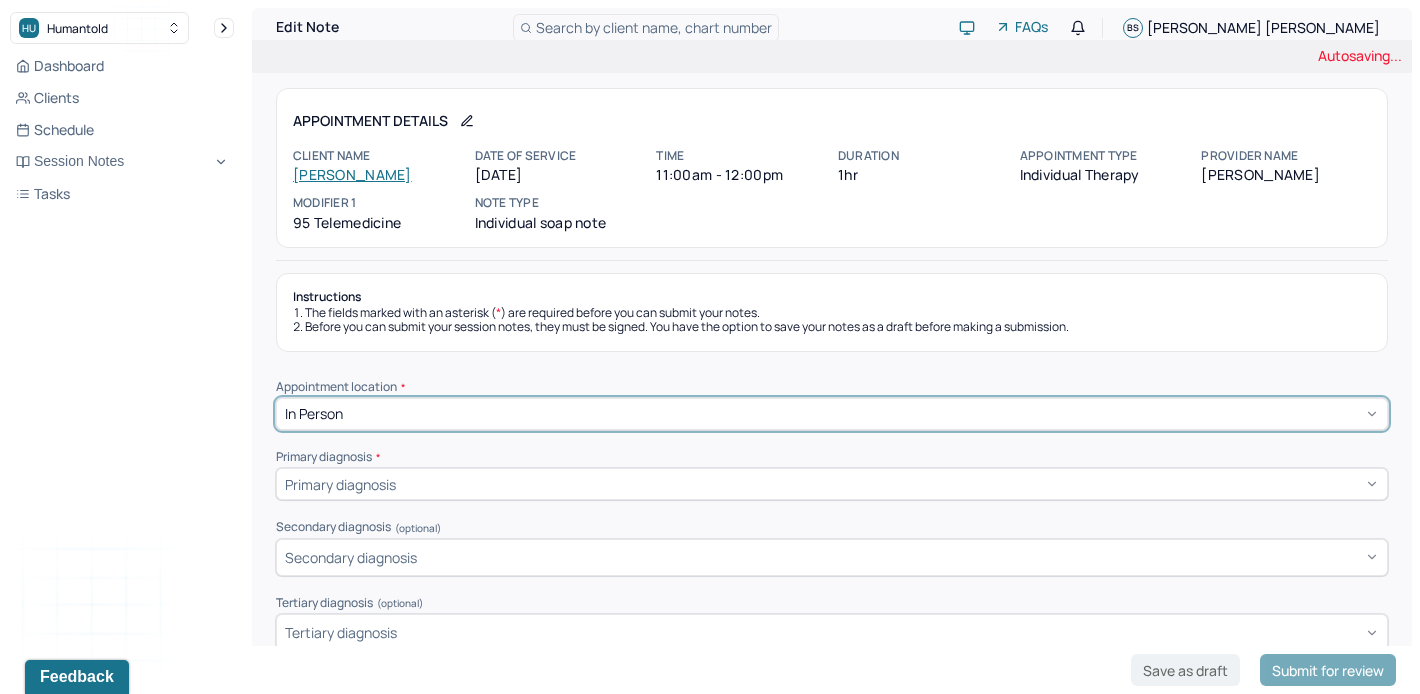 click on "Primary diagnosis" at bounding box center [832, 484] 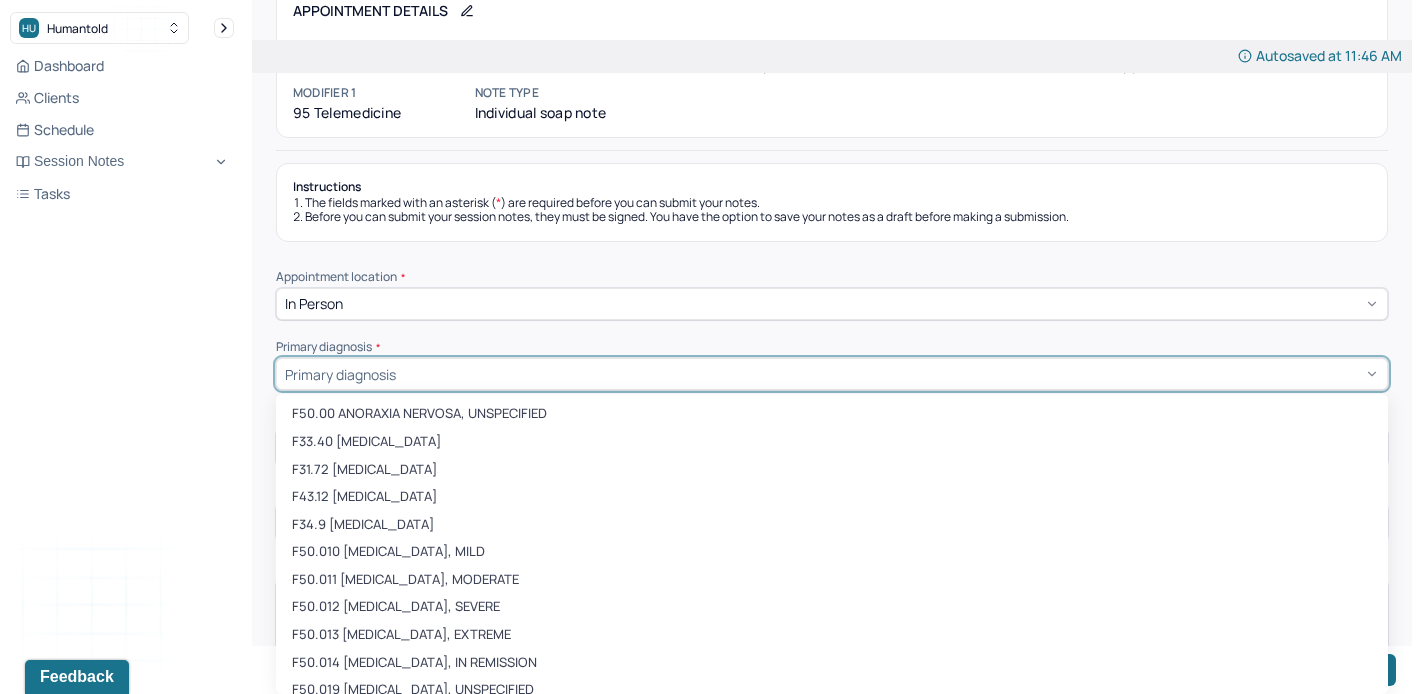 scroll, scrollTop: 116, scrollLeft: 0, axis: vertical 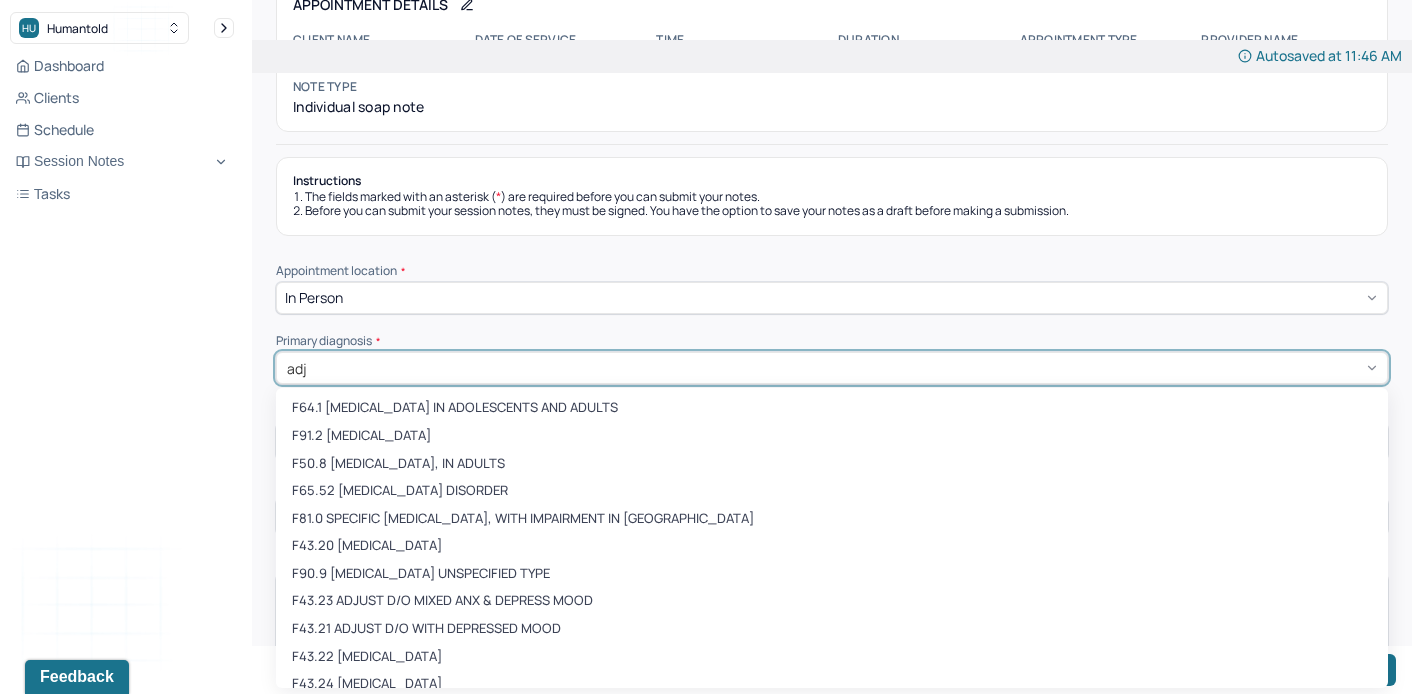 type on "adju" 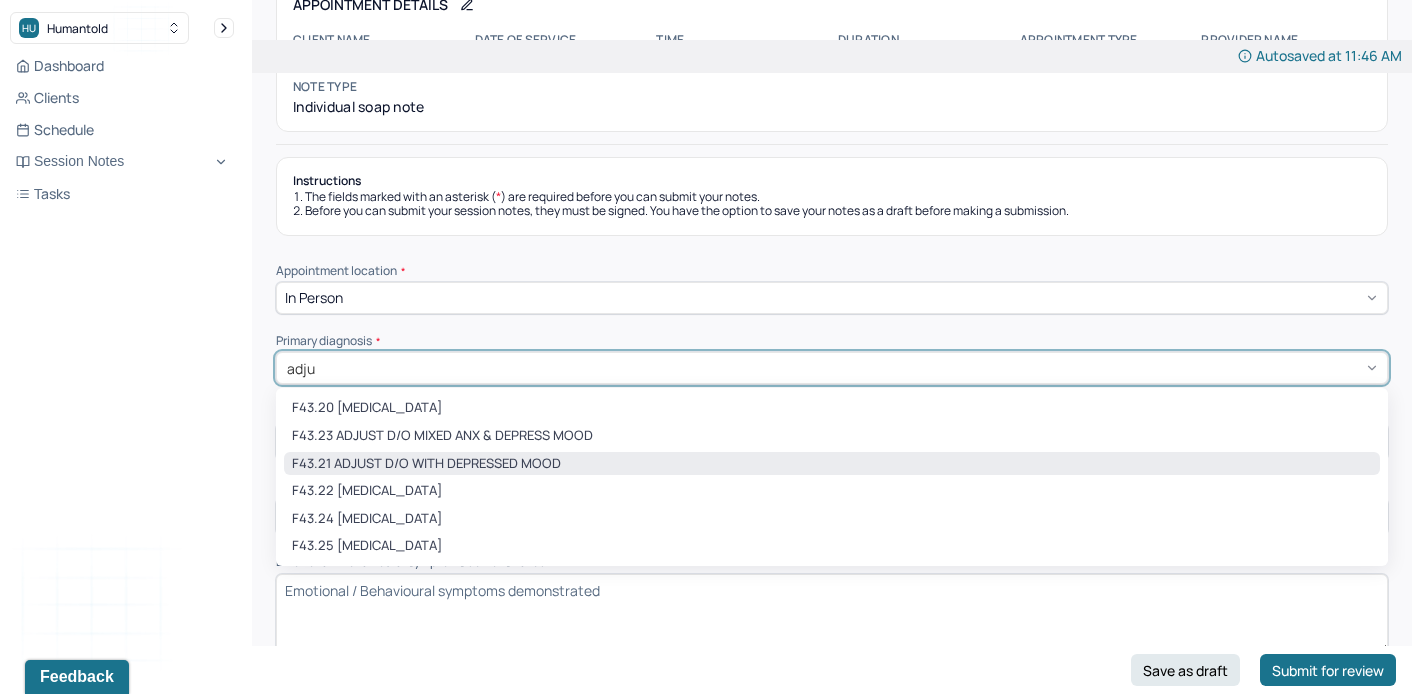 click on "F43.21 ADJUST D/O WITH DEPRESSED MOOD" at bounding box center (832, 464) 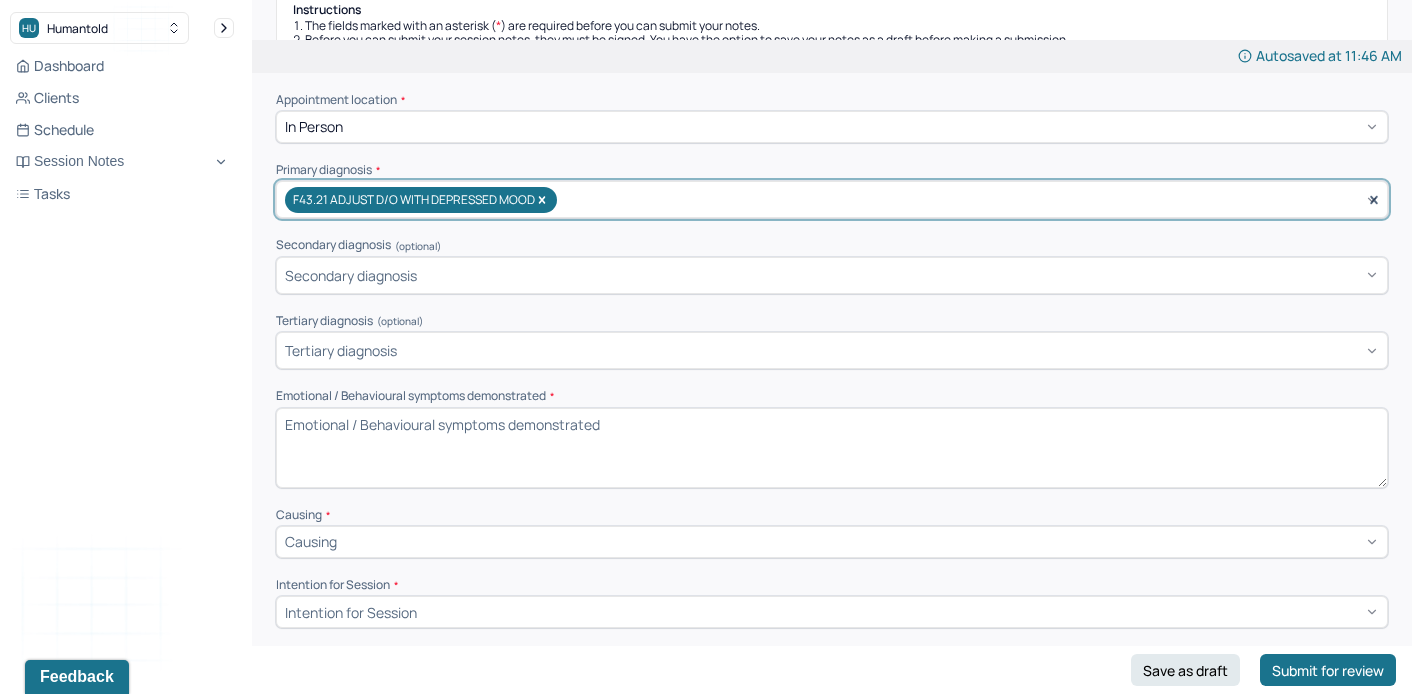 scroll, scrollTop: 301, scrollLeft: 0, axis: vertical 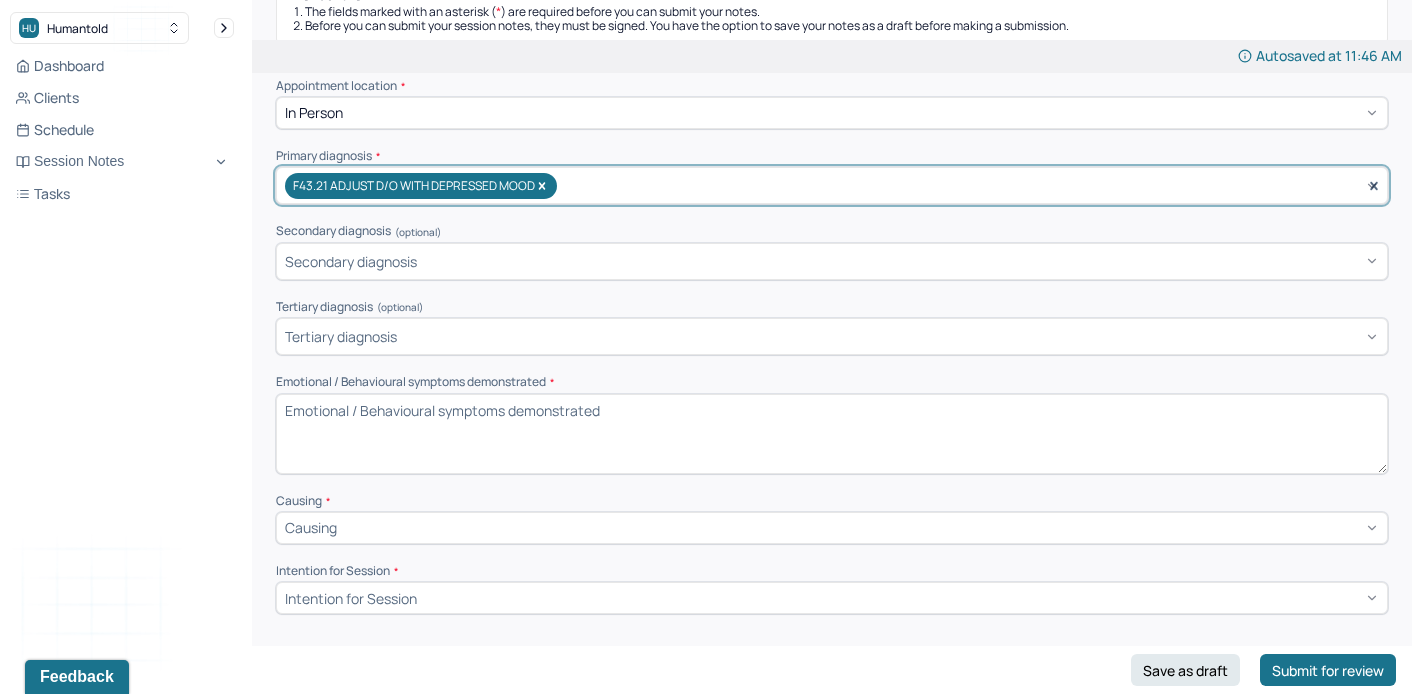 click on "Emotional / Behavioural symptoms demonstrated *" at bounding box center (832, 434) 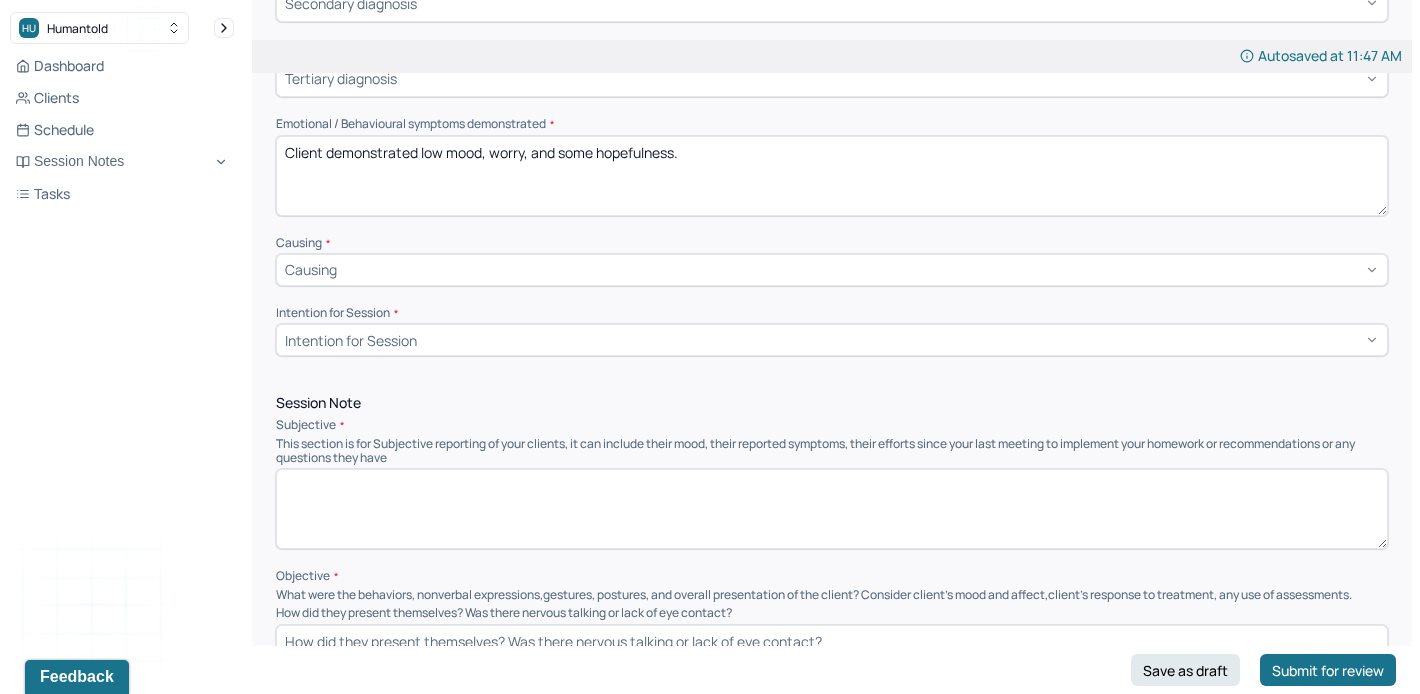 scroll, scrollTop: 593, scrollLeft: 0, axis: vertical 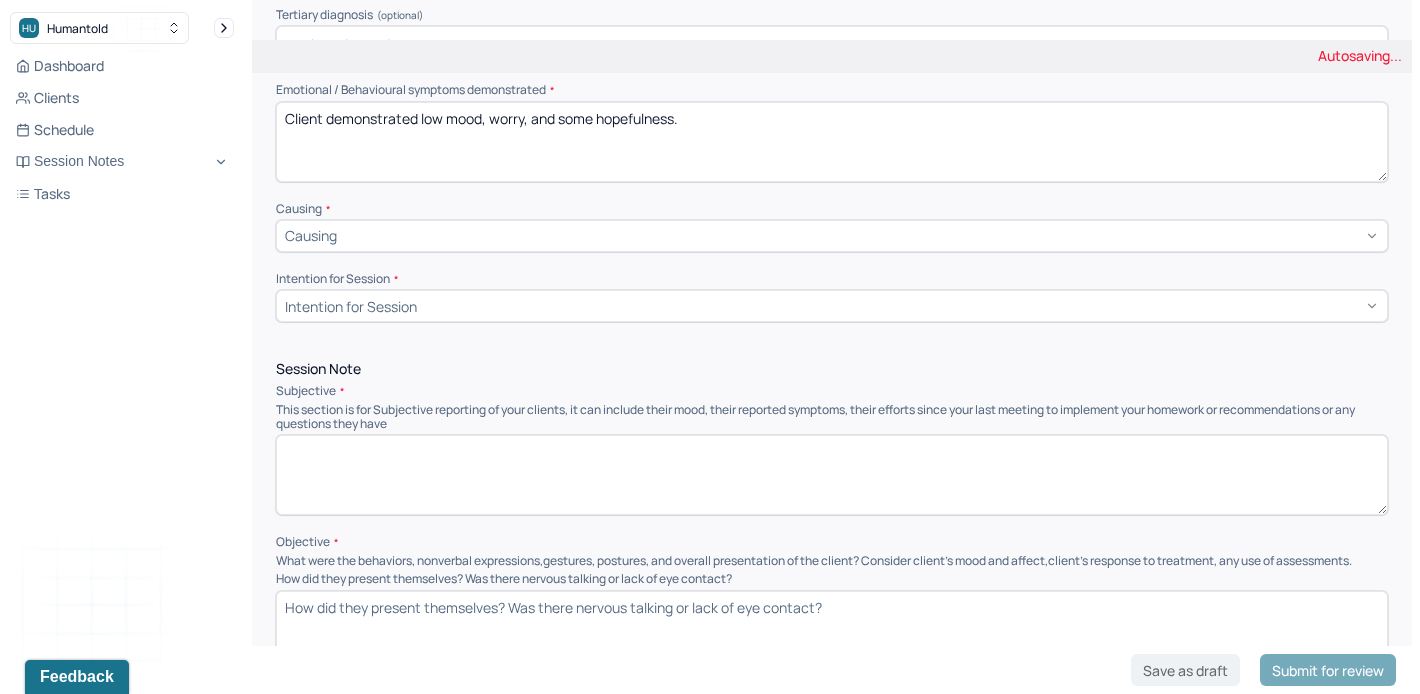 type on "Client demonstrated low mood, worry, and some hopefulness." 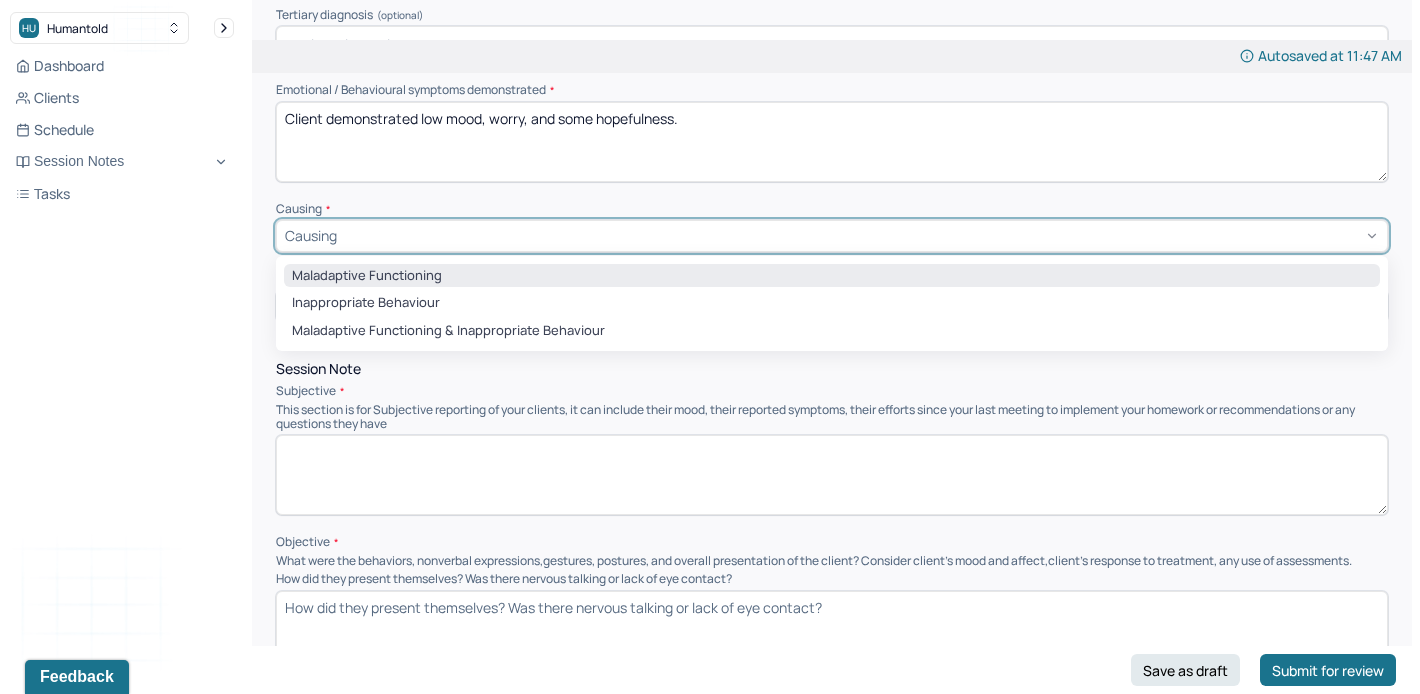 click on "Maladaptive Functioning" at bounding box center (832, 276) 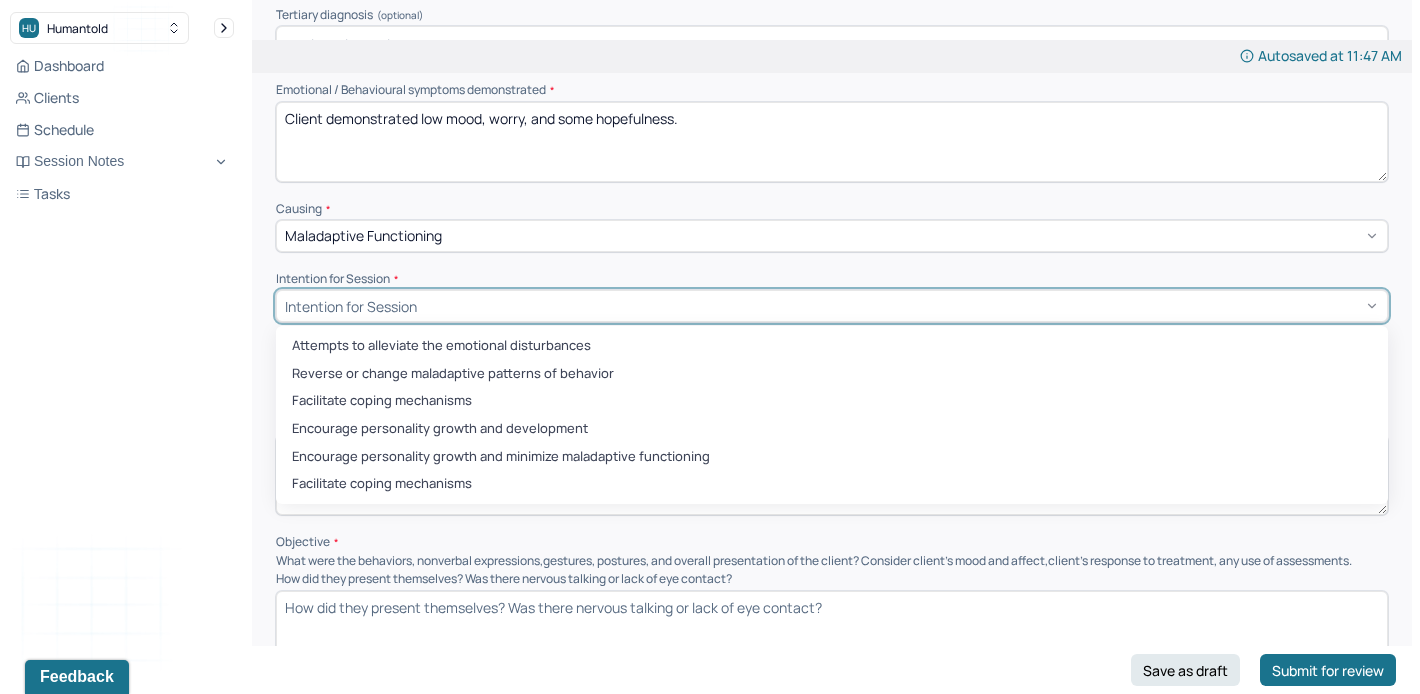 click on "Intention for Session" at bounding box center [351, 306] 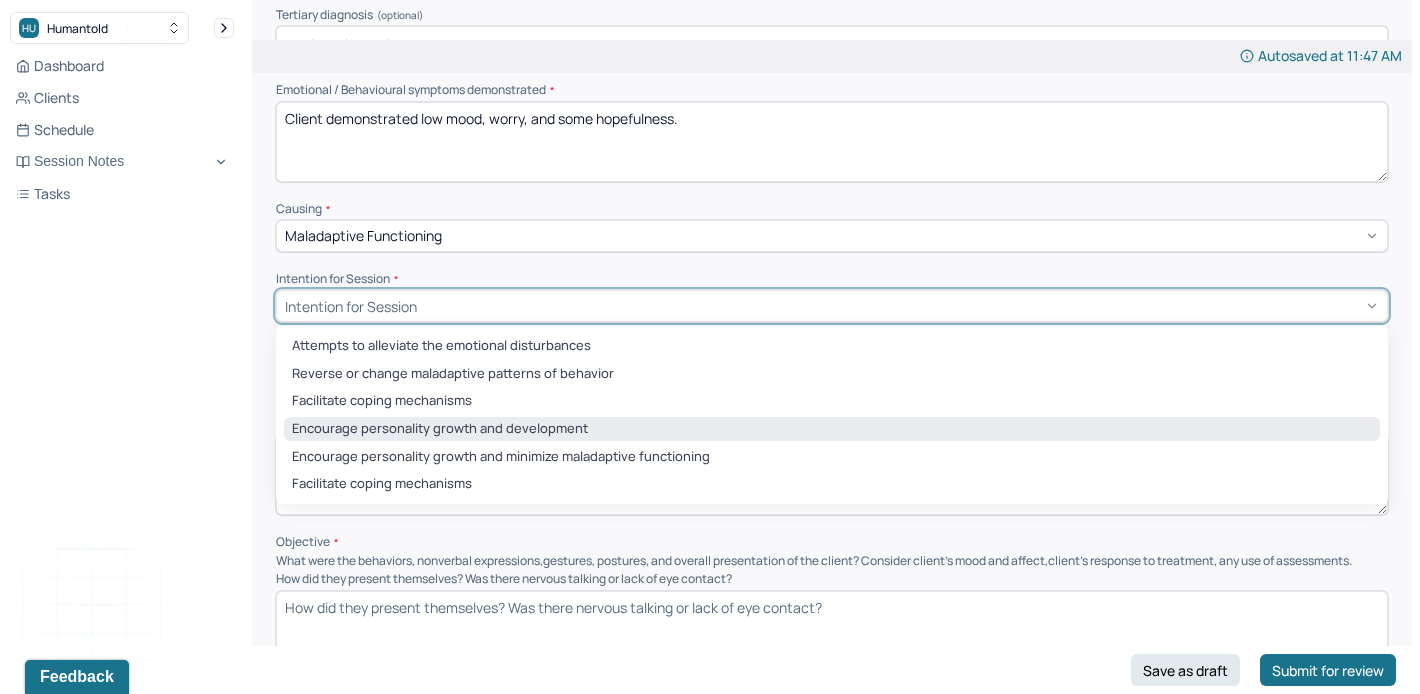 click on "Encourage personality growth and development" at bounding box center [832, 429] 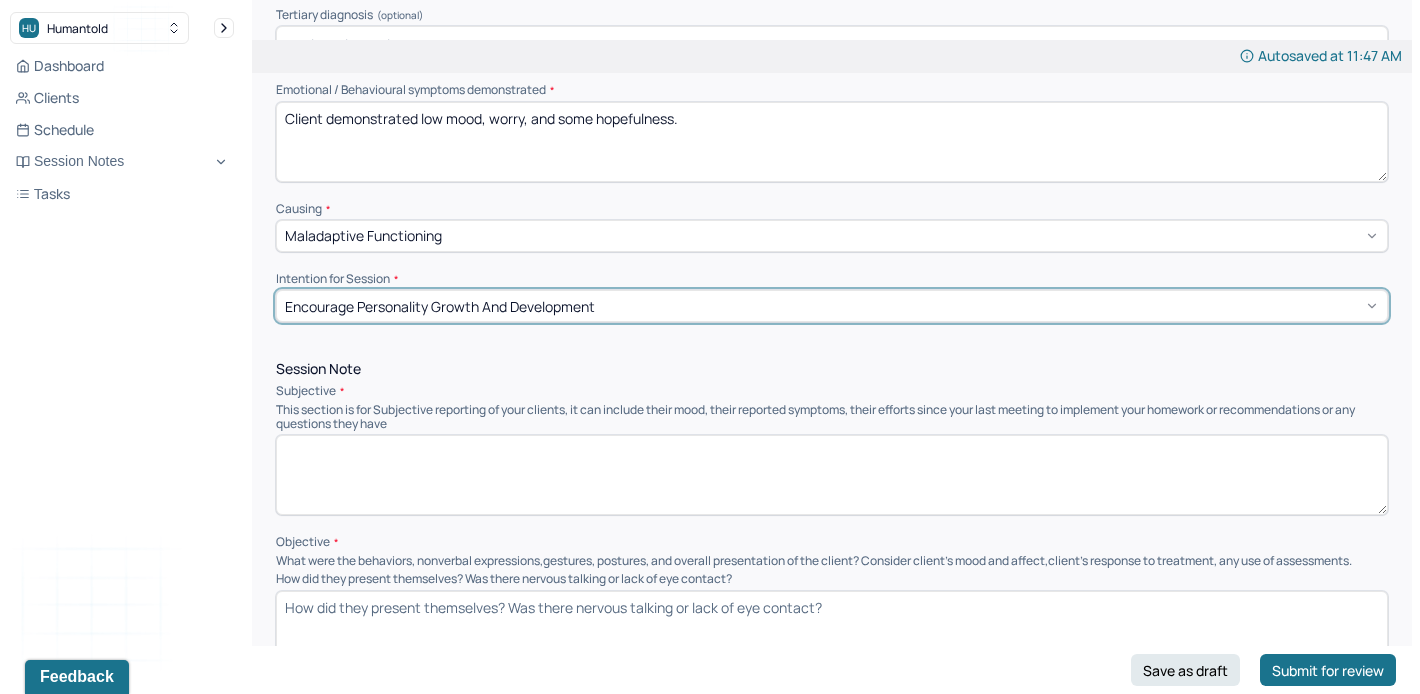 click at bounding box center [832, 475] 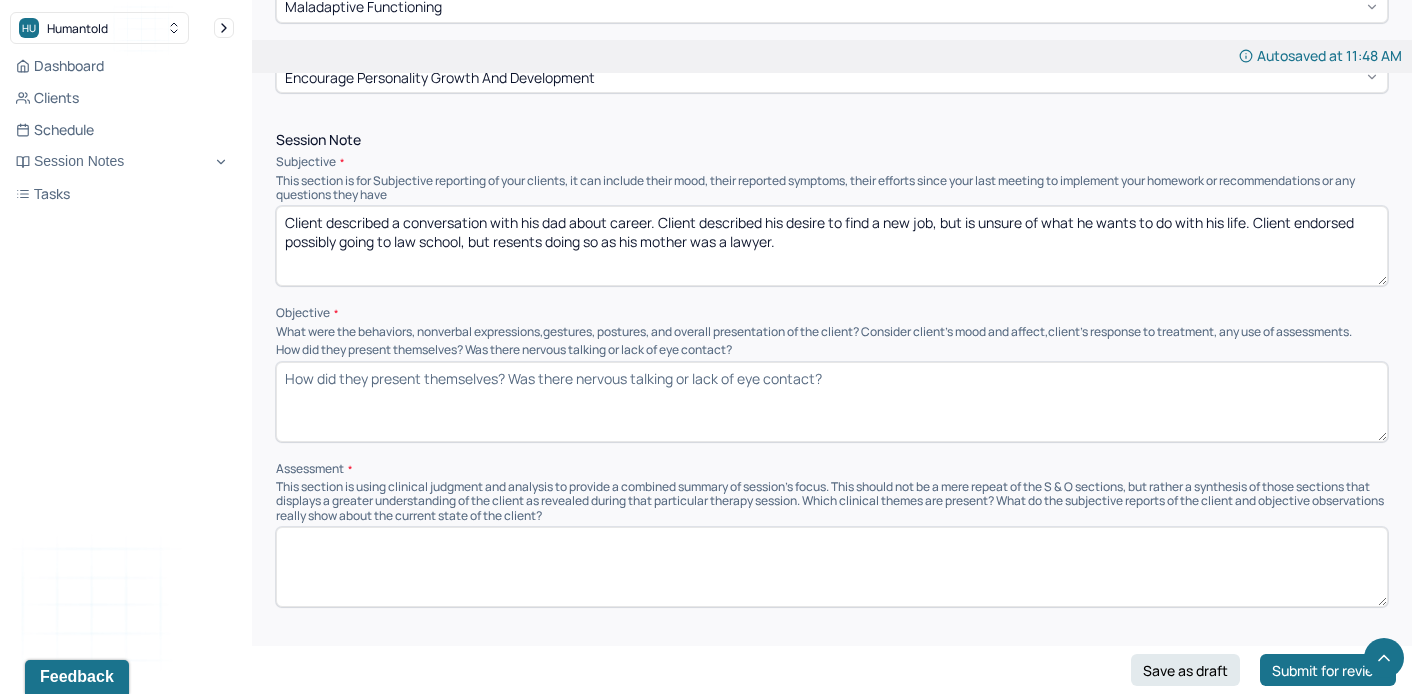 scroll, scrollTop: 841, scrollLeft: 0, axis: vertical 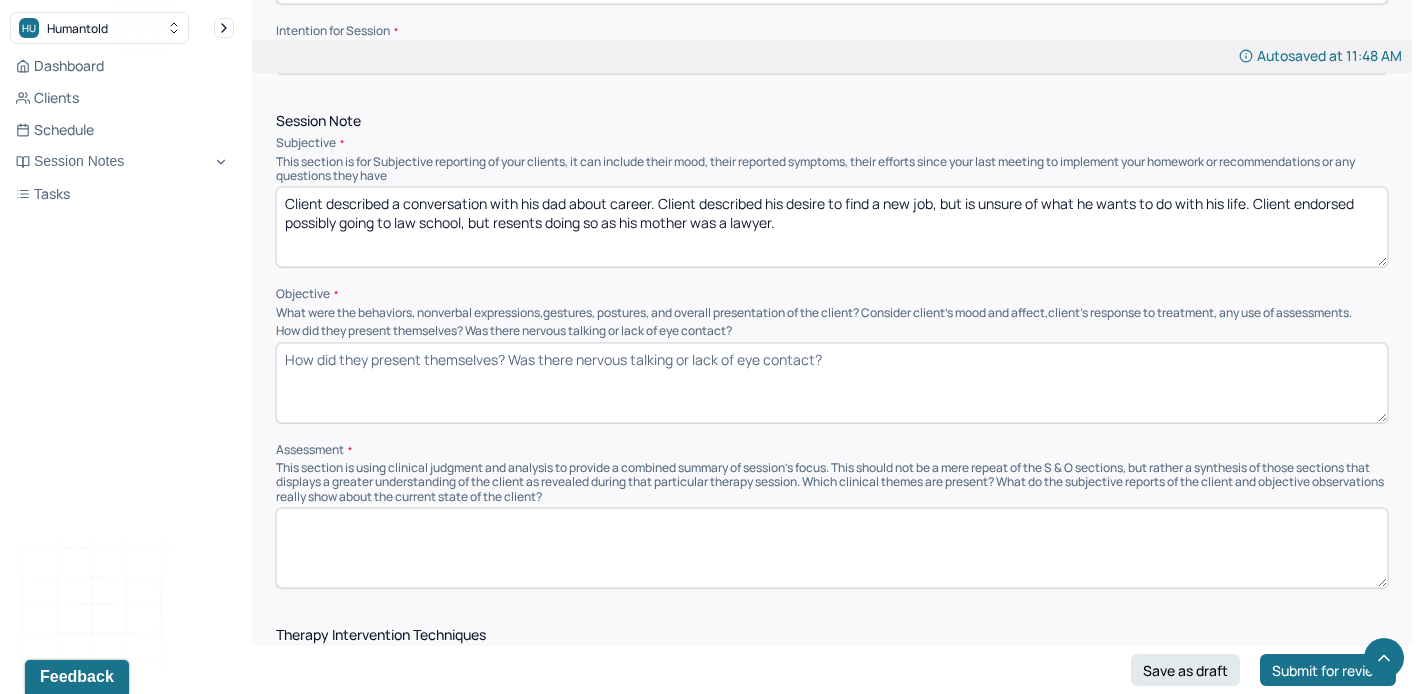click on "How did they present themselves? Was there nervous talking or lack of eye contact?" at bounding box center (832, 383) 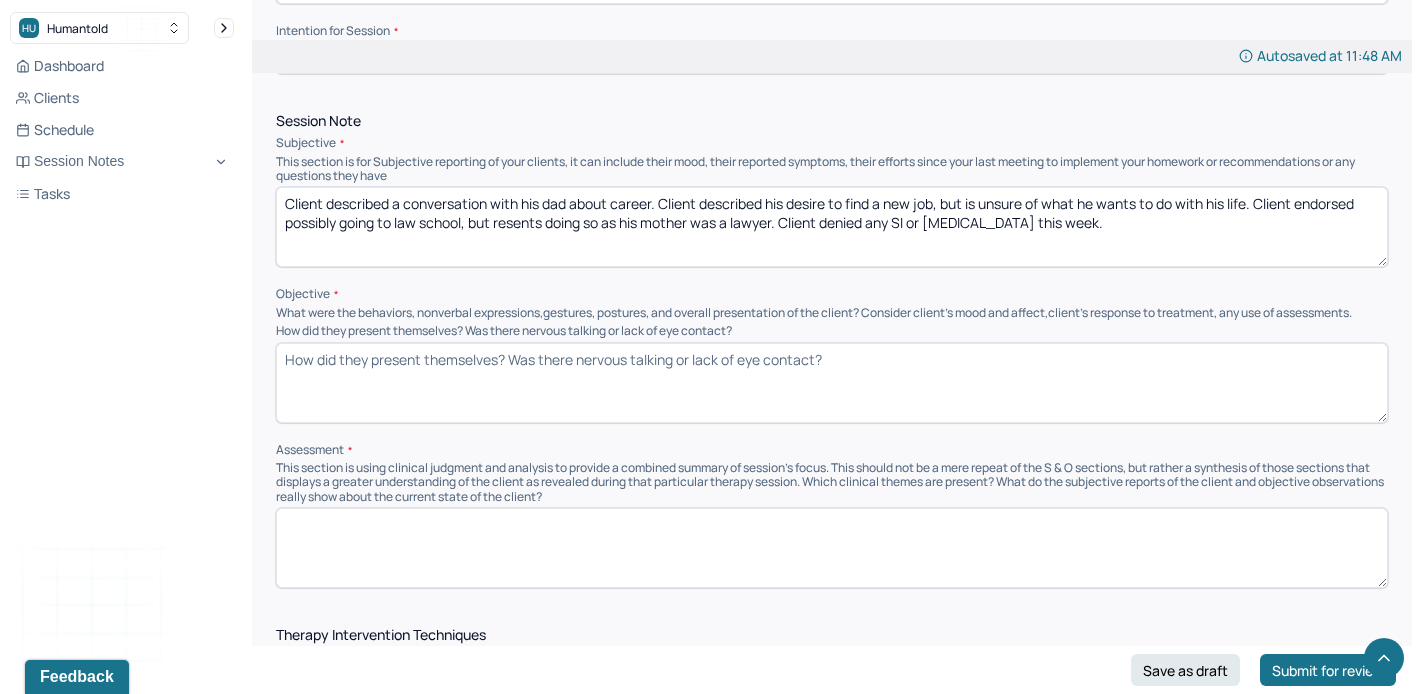 click on "How did they present themselves? Was there nervous talking or lack of eye contact?" at bounding box center (832, 383) 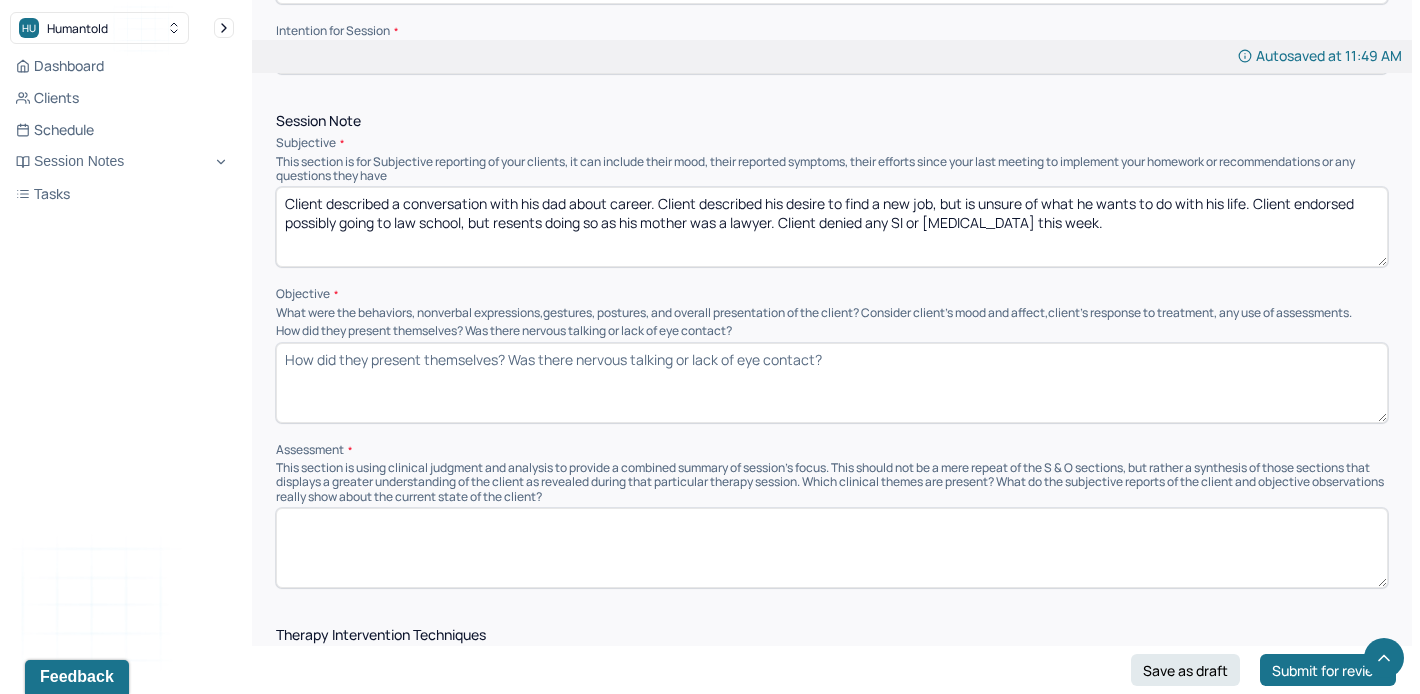 click on "Client described a conversation with his dad about career. Client described his desire to find a new job, but is unsure of what he wants to do with his life. Client endorsed possibly going to law school, but resents doing so as his mother was a lawyer. Client denied any SI or [MEDICAL_DATA] this week." at bounding box center [832, 227] 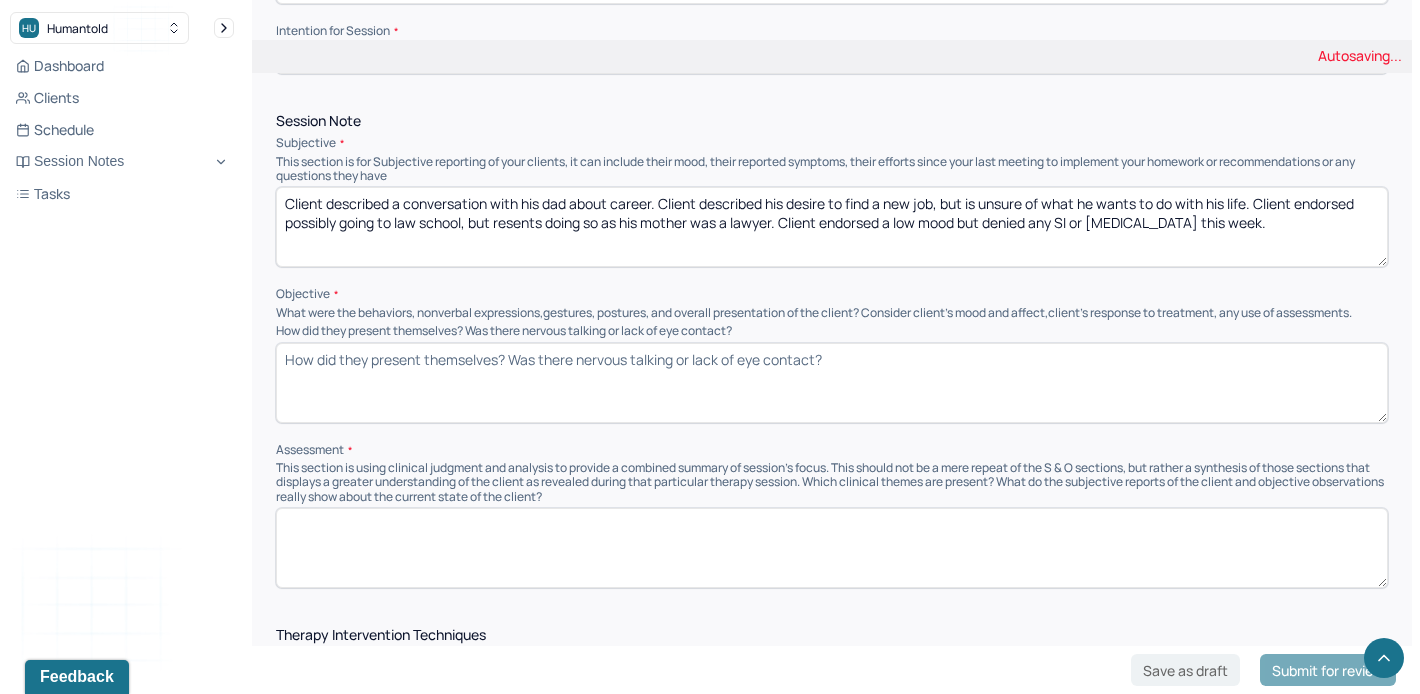 type on "Client described a conversation with his dad about career. Client described his desire to find a new job, but is unsure of what he wants to do with his life. Client endorsed possibly going to law school, but resents doing so as his mother was a lawyer. Client endorsed a low mood but denied any SI or [MEDICAL_DATA] this week." 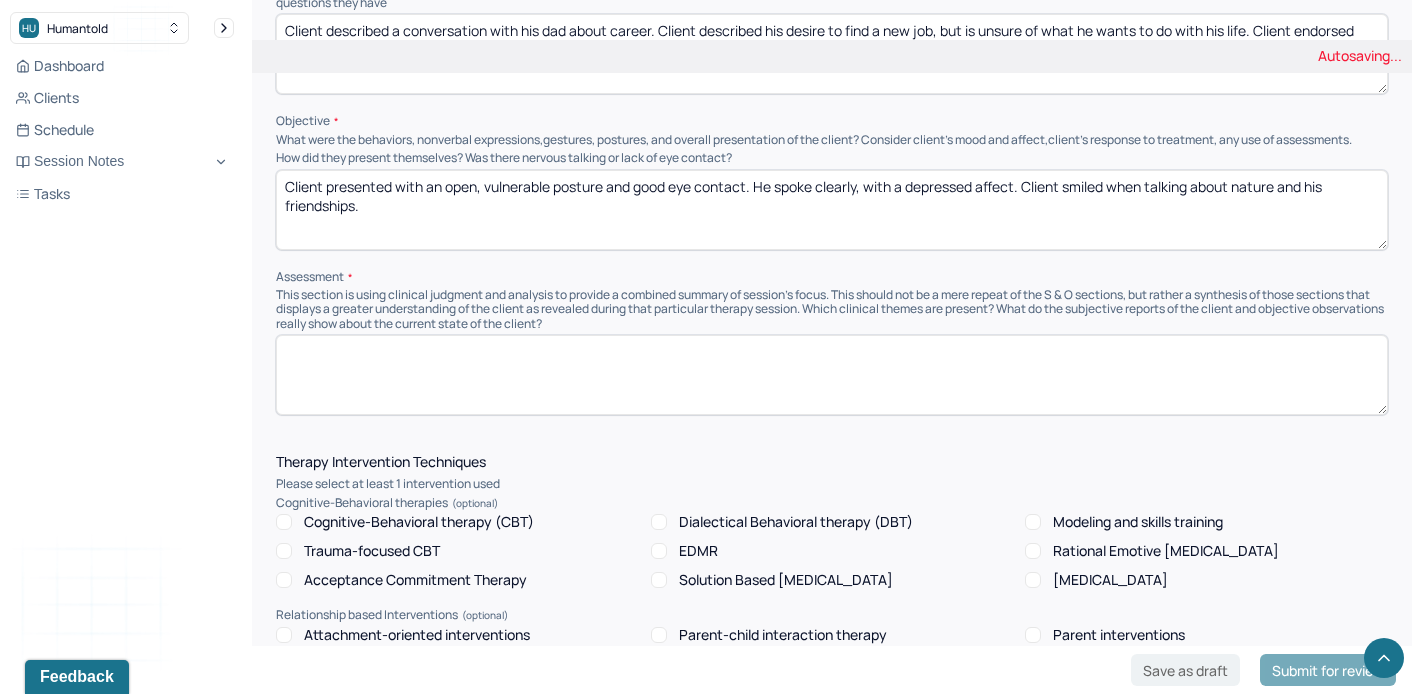 scroll, scrollTop: 1071, scrollLeft: 0, axis: vertical 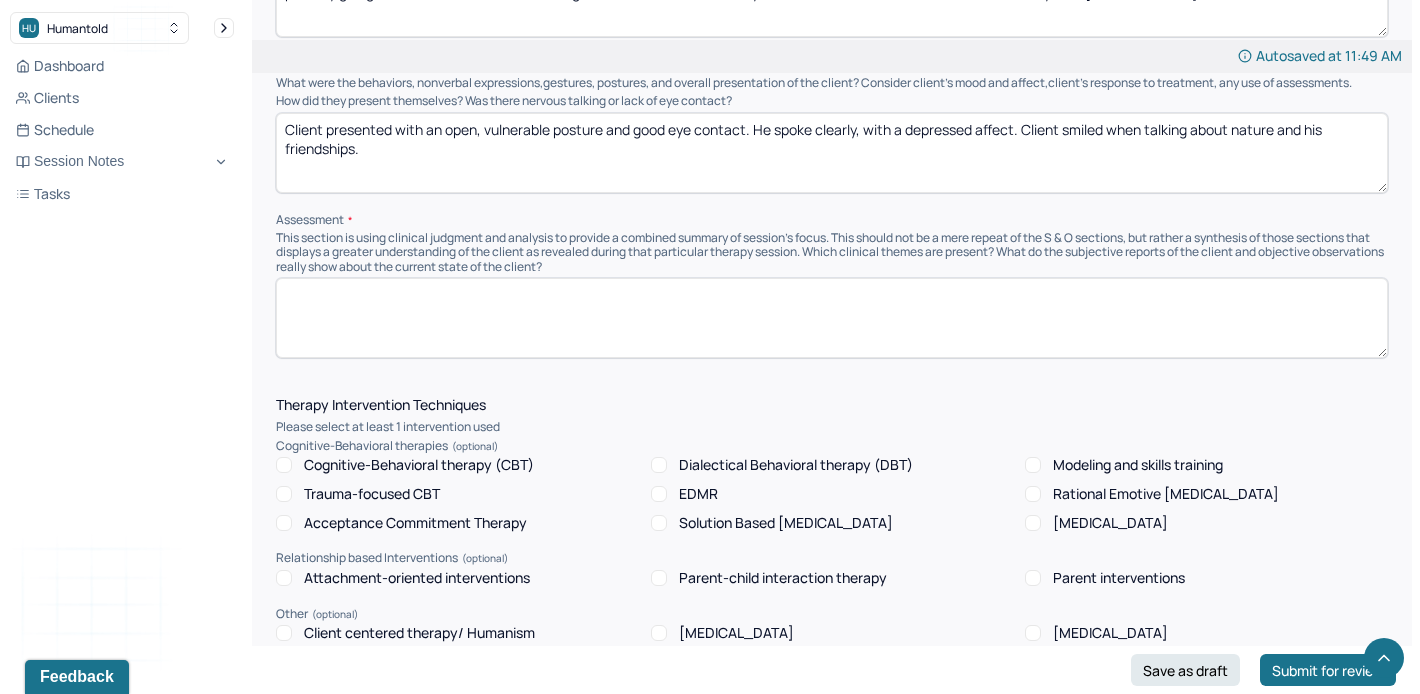 type on "Client presented with an open, vulnerable posture and good eye contact. He spoke clearly, with a depressed affect. Client smiled when talking about nature and his friendships." 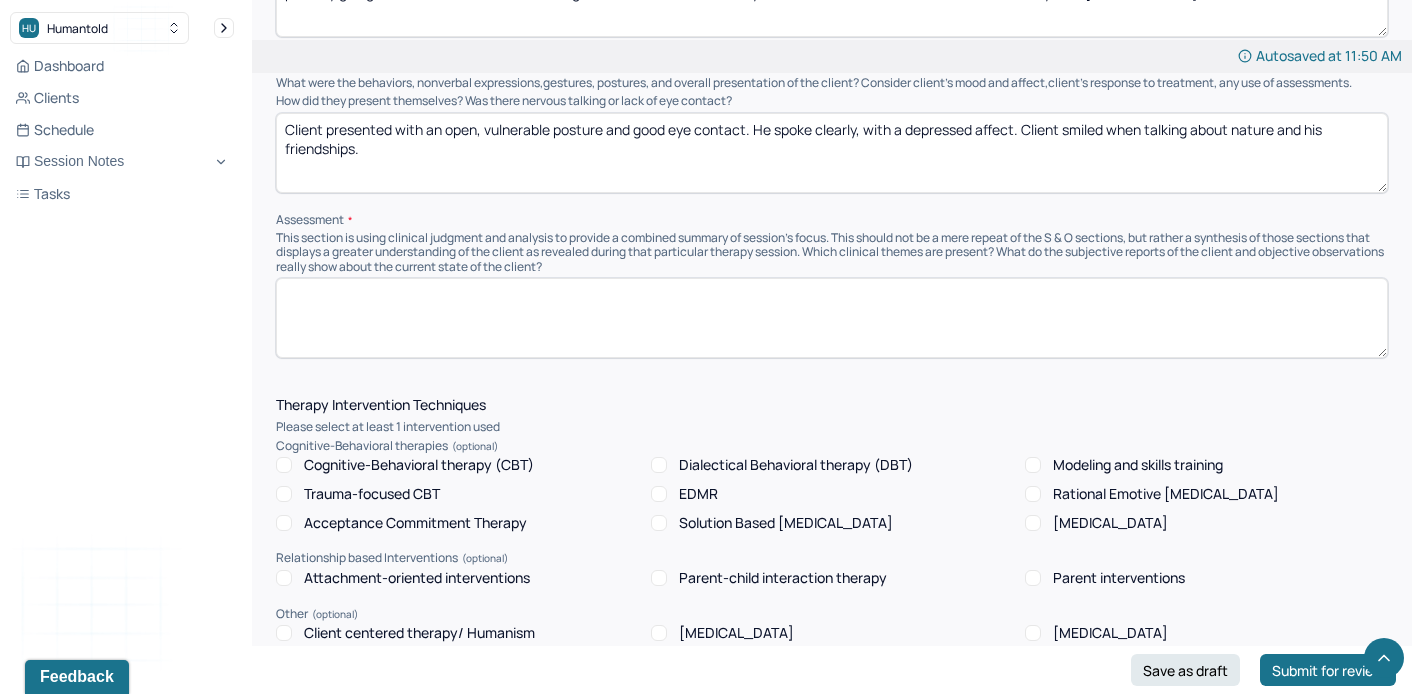 click at bounding box center (832, 318) 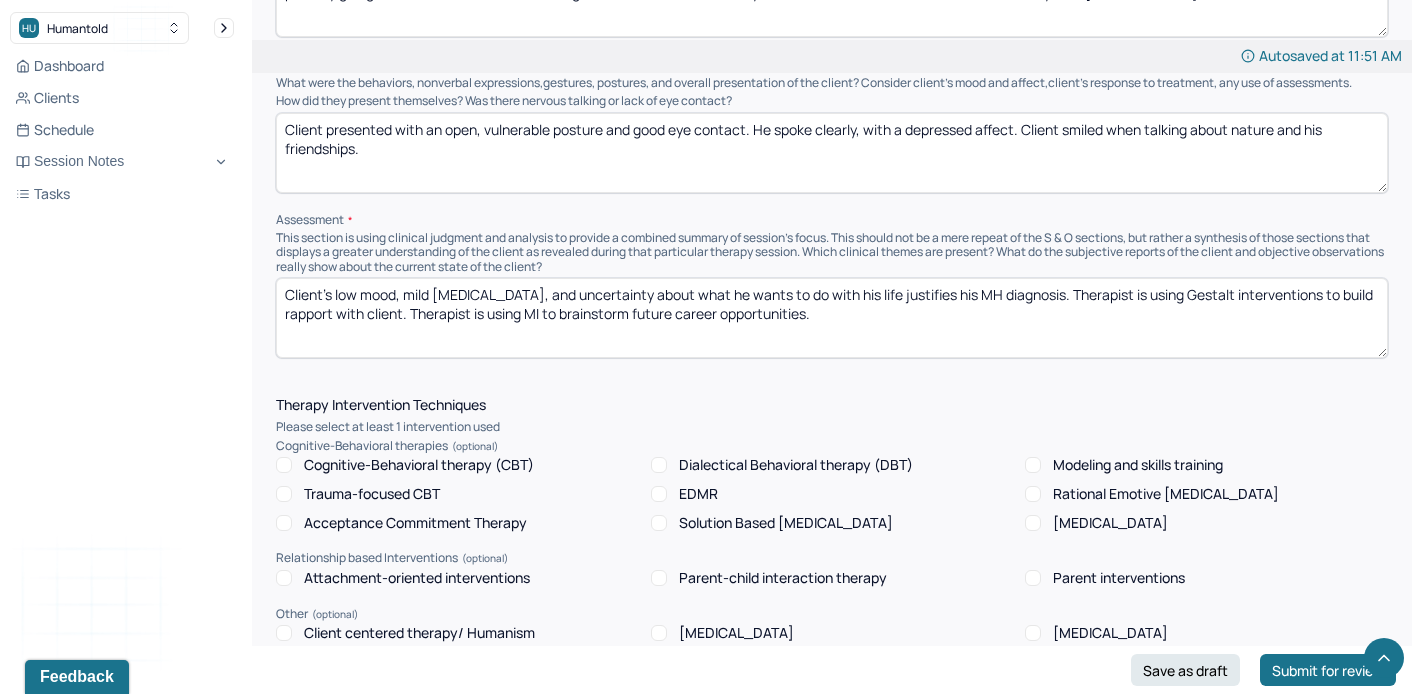 scroll, scrollTop: 1377, scrollLeft: 0, axis: vertical 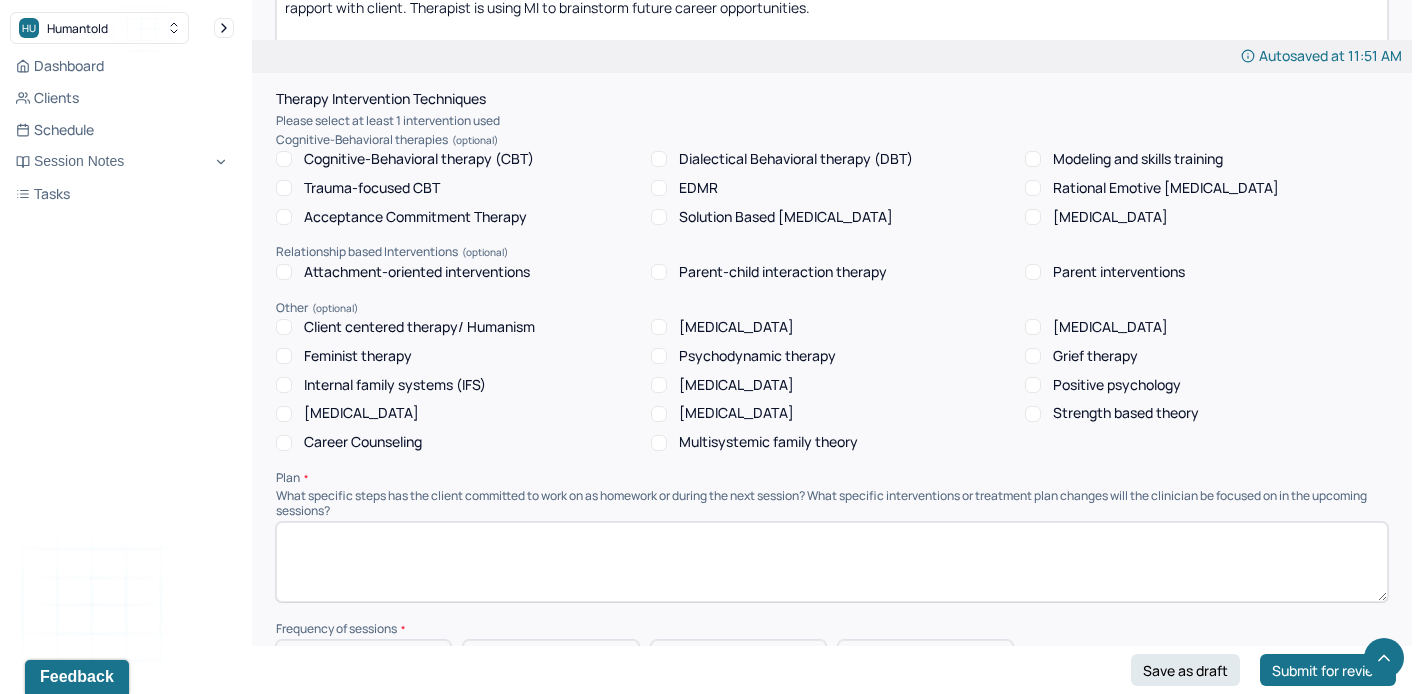 type on "Client's low mood, mild [MEDICAL_DATA], and uncertainty about what he wants to do with his life justifies his MH diagnosis. Therapist is using Gestalt interventions to build rapport with client. Therapist is using MI to brainstorm future career opportunities." 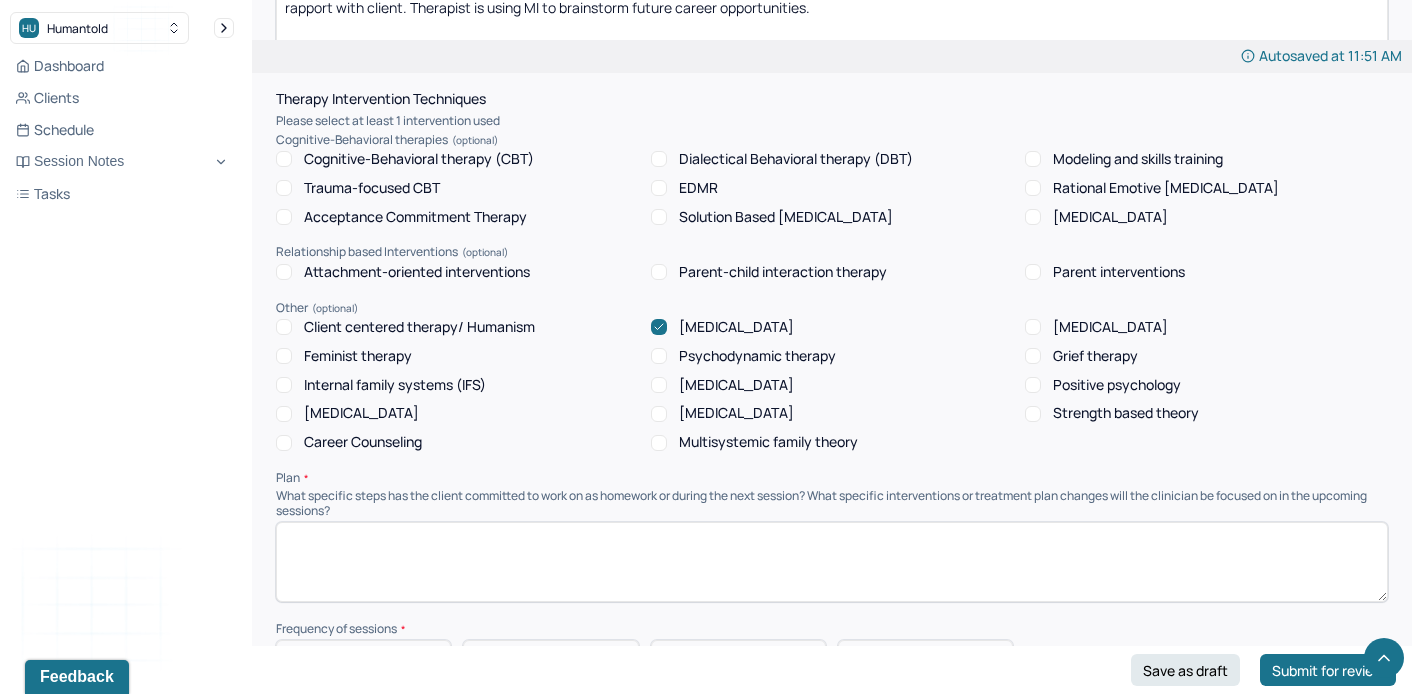 click on "Strength based theory" at bounding box center (1033, 414) 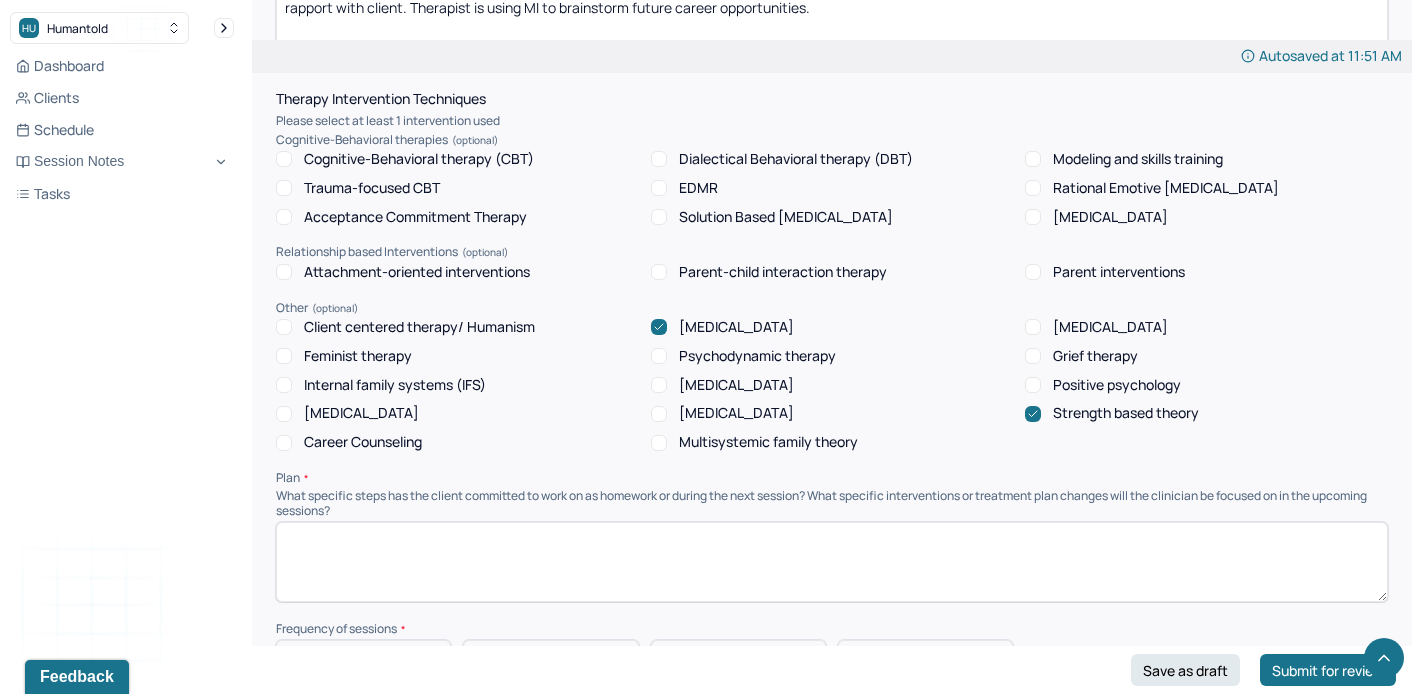 click on "Psychodynamic therapy" at bounding box center [757, 356] 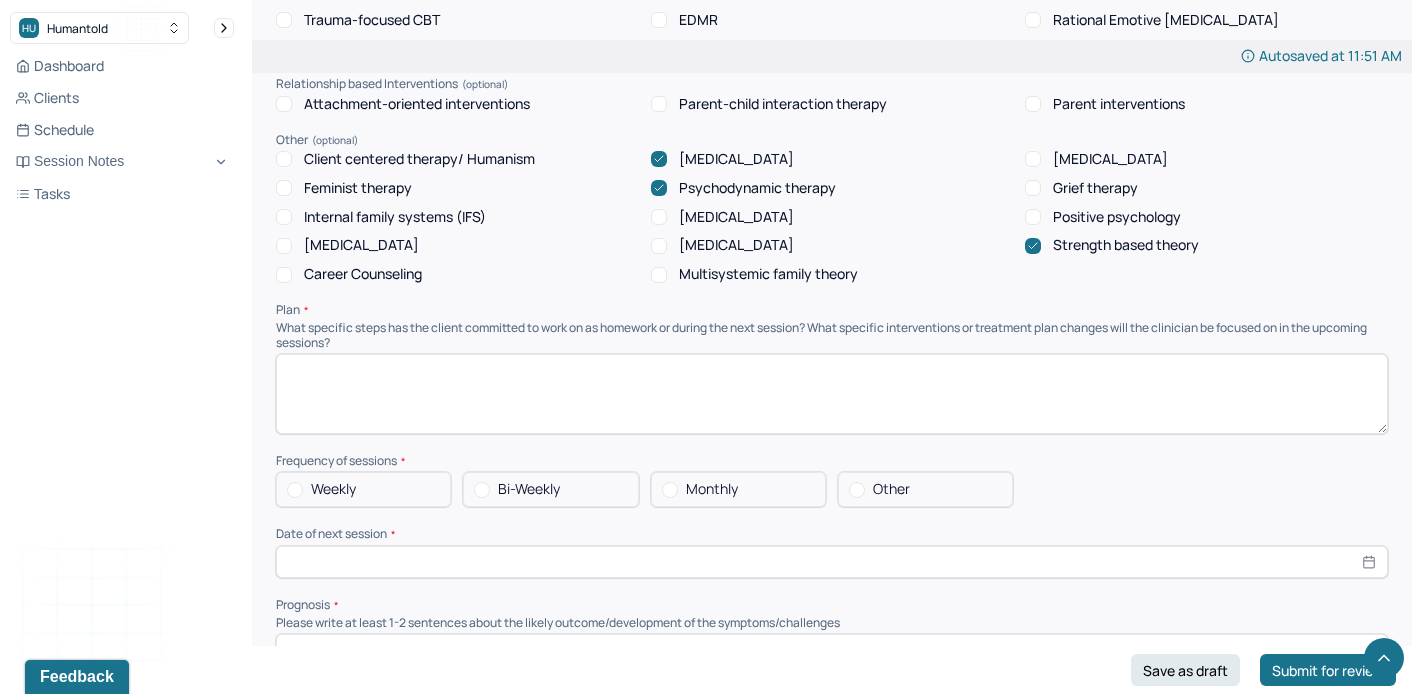 scroll, scrollTop: 1591, scrollLeft: 0, axis: vertical 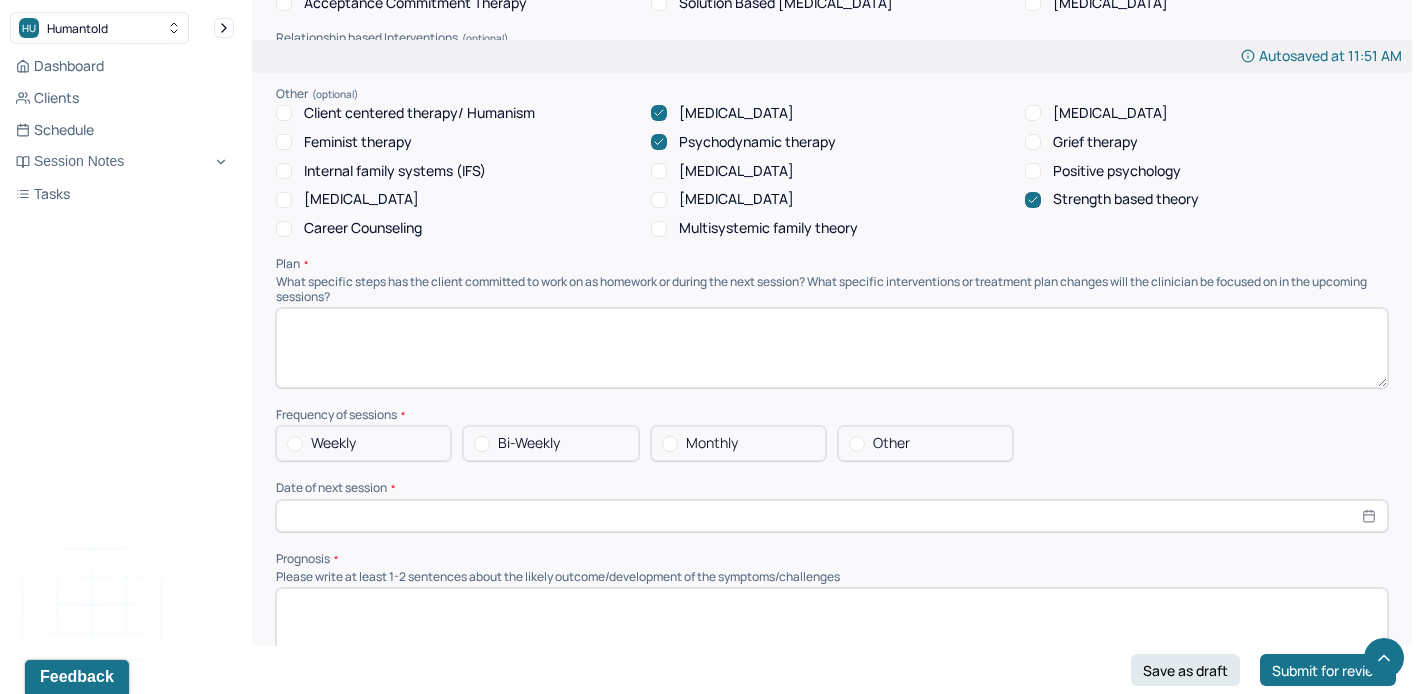 click at bounding box center [832, 348] 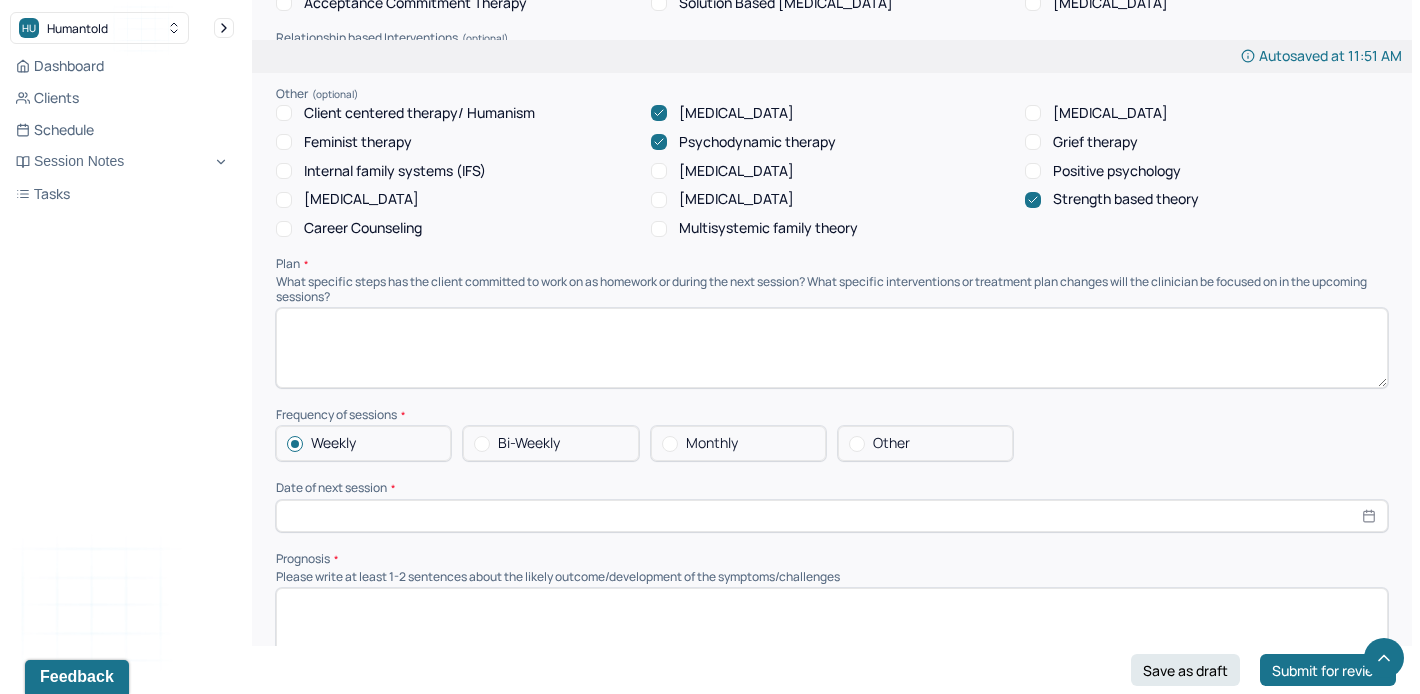 click at bounding box center (832, 348) 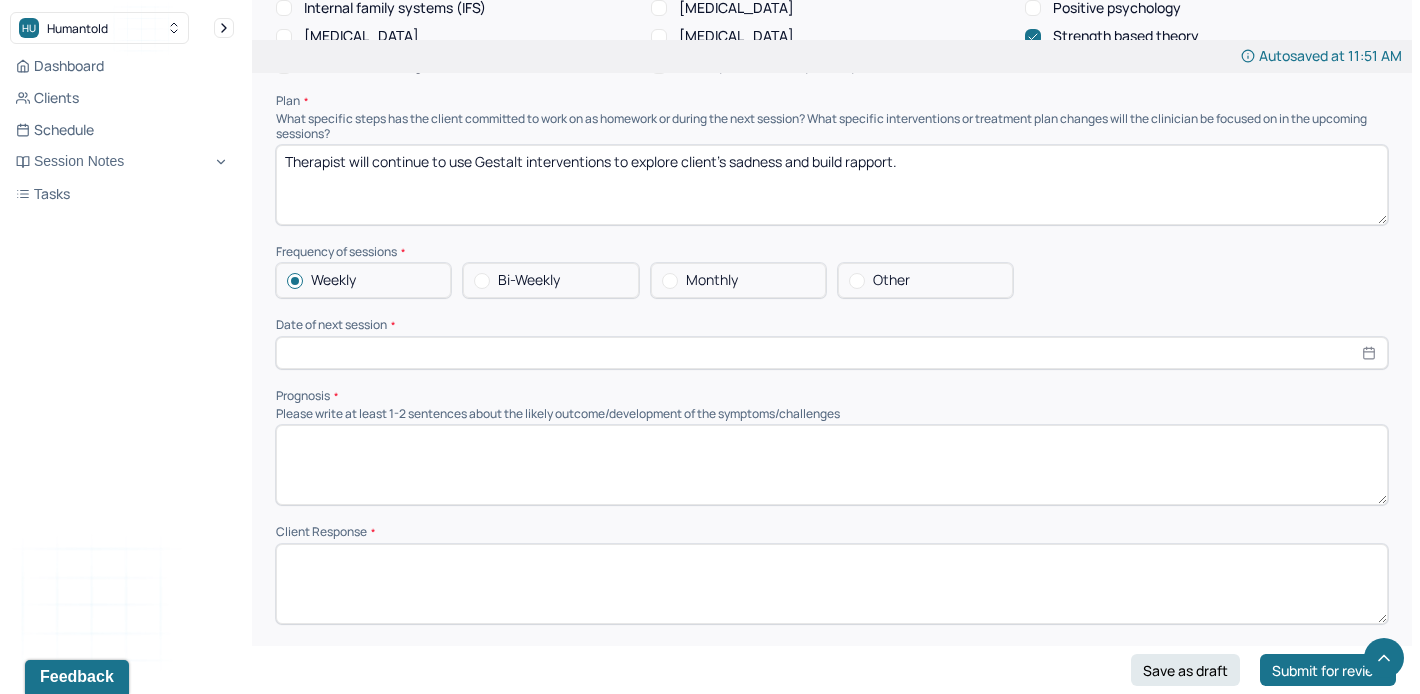 scroll, scrollTop: 1766, scrollLeft: 0, axis: vertical 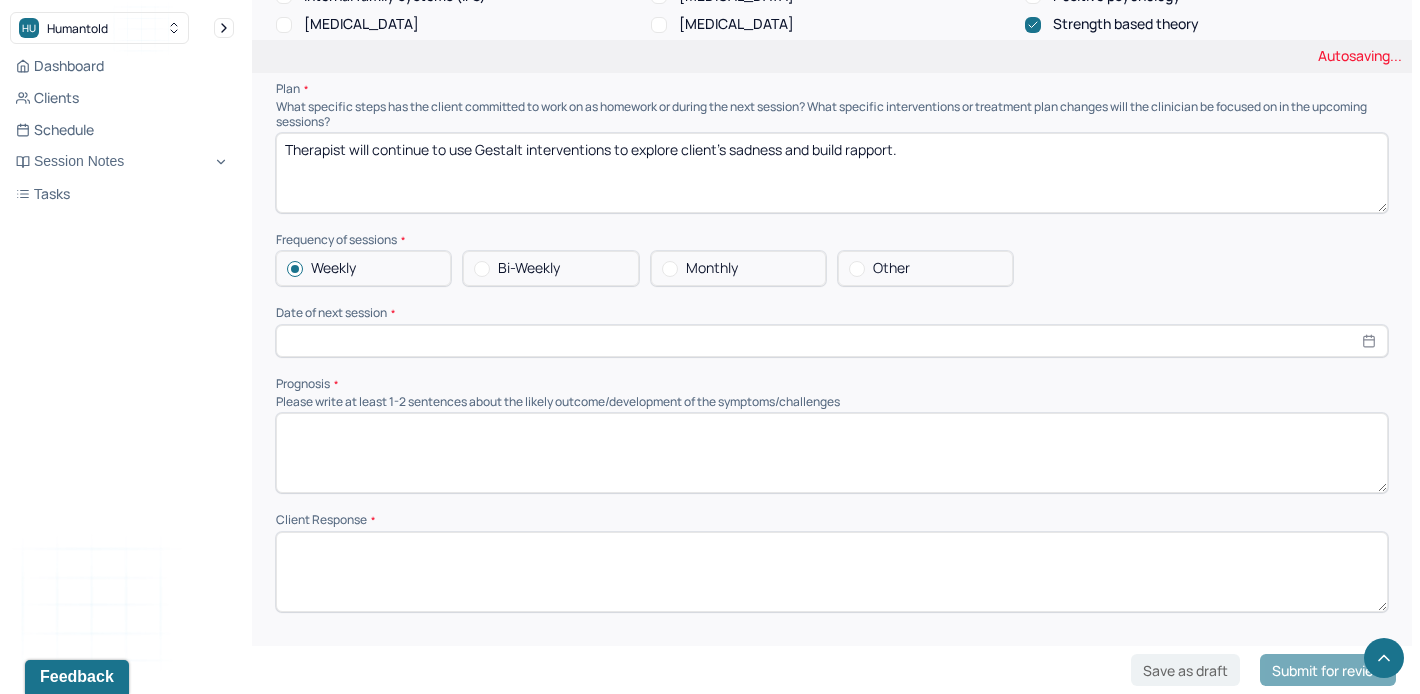 type on "Therapist will continue to use Gestalt interventions to explore client's sadness and build rapport." 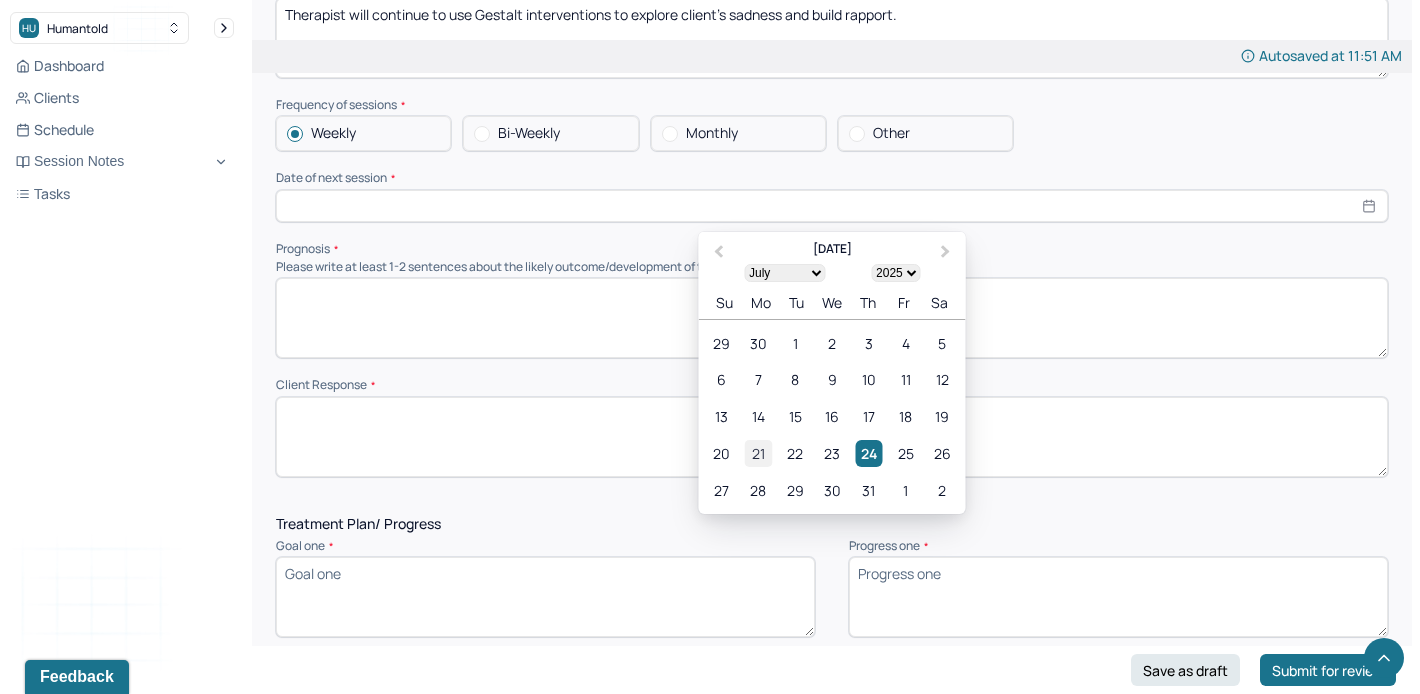 scroll, scrollTop: 1922, scrollLeft: 0, axis: vertical 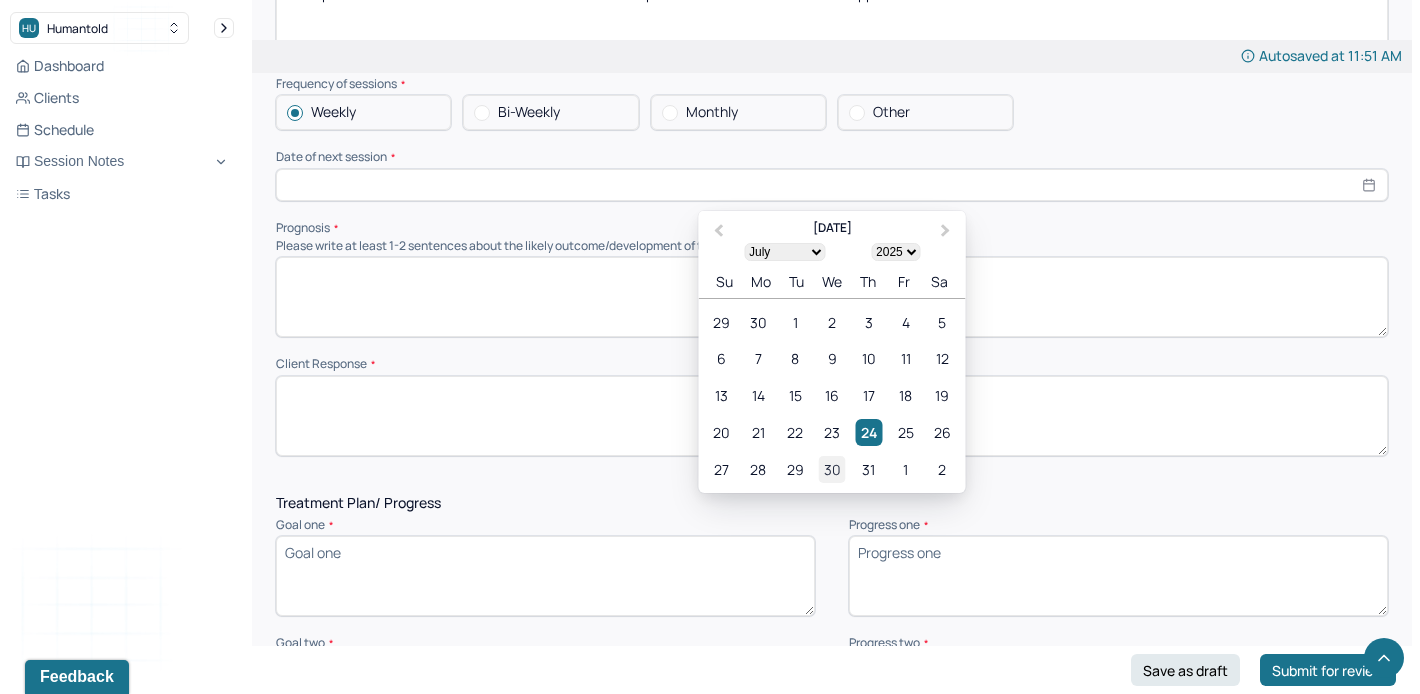 click on "30" at bounding box center [831, 469] 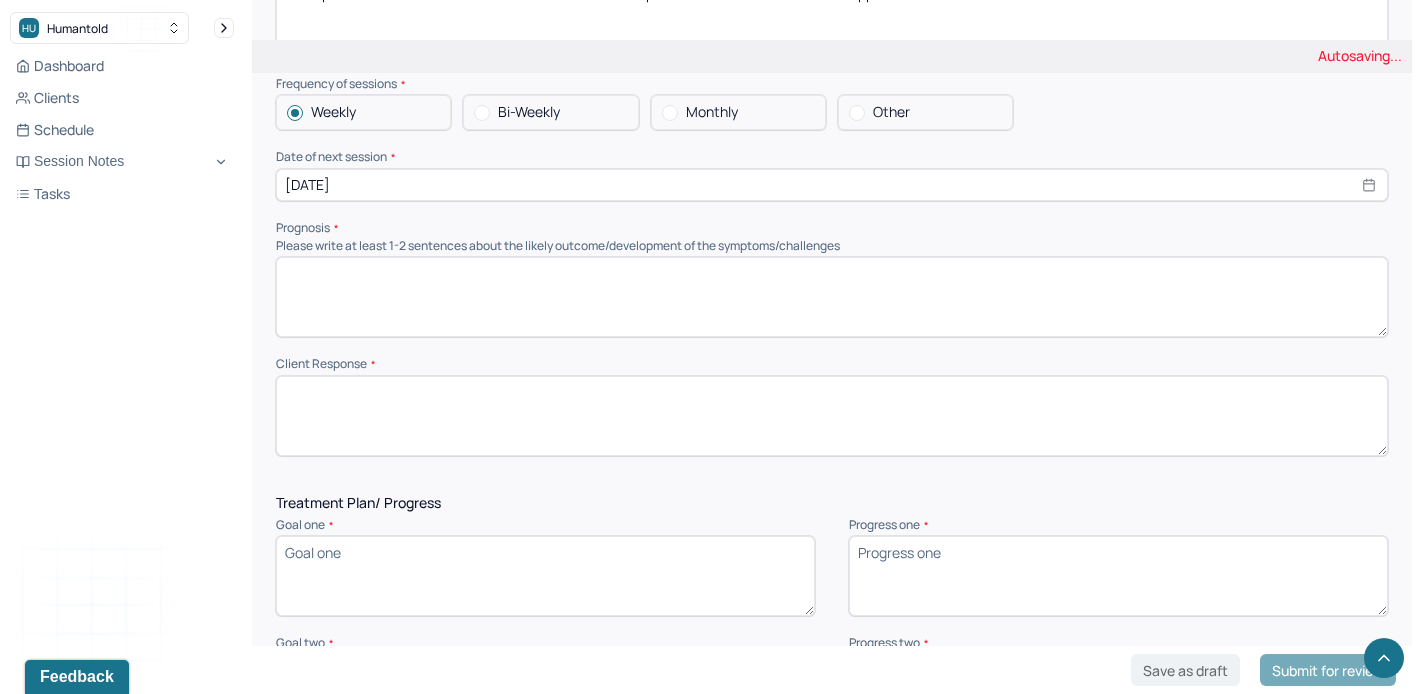 click at bounding box center (832, 297) 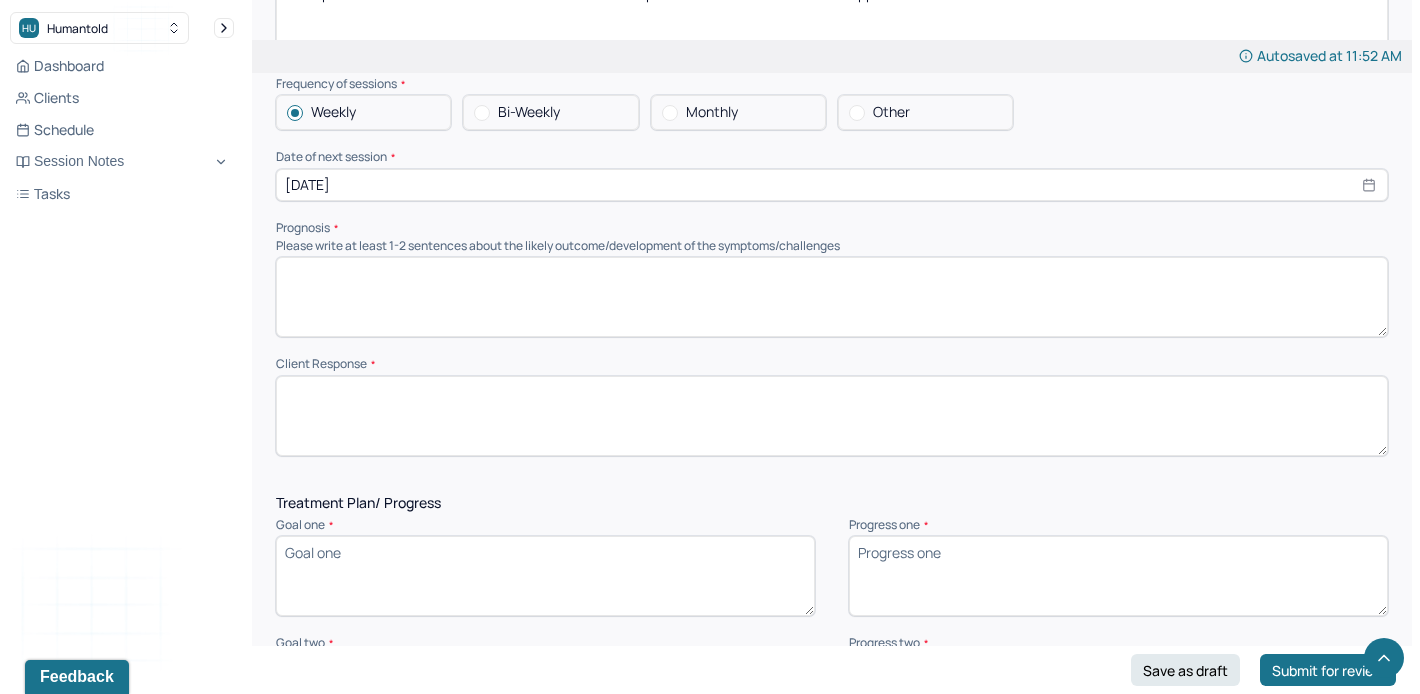 paste on "Client has a good prognosis, indicated by their understanding of their diagnosis and its impact on their functioning. Client is likely to respond well to weekly sessions and [MEDICAL_DATA] on and navigation of their diagnosis to better understand triggers and symptom management." 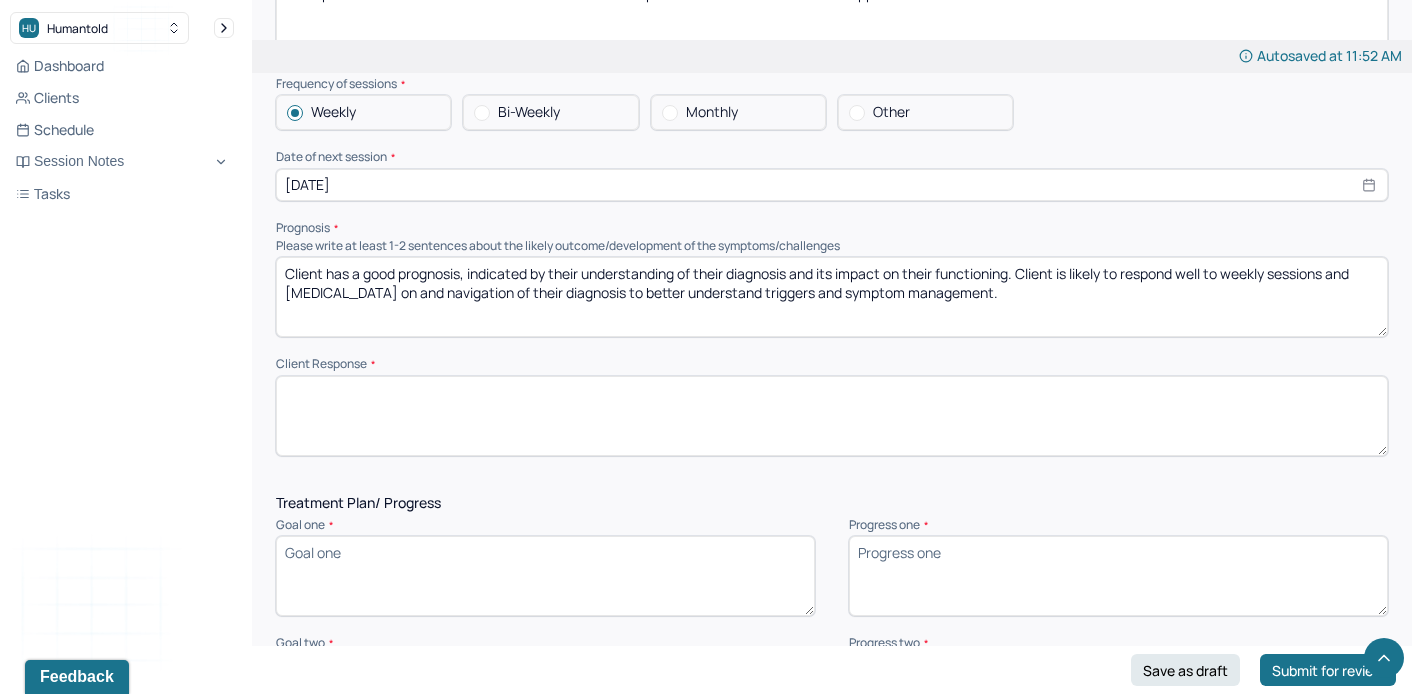 type on "Client has a good prognosis, indicated by their understanding of their diagnosis and its impact on their functioning. Client is likely to respond well to weekly sessions and [MEDICAL_DATA] on and navigation of their diagnosis to better understand triggers and symptom management." 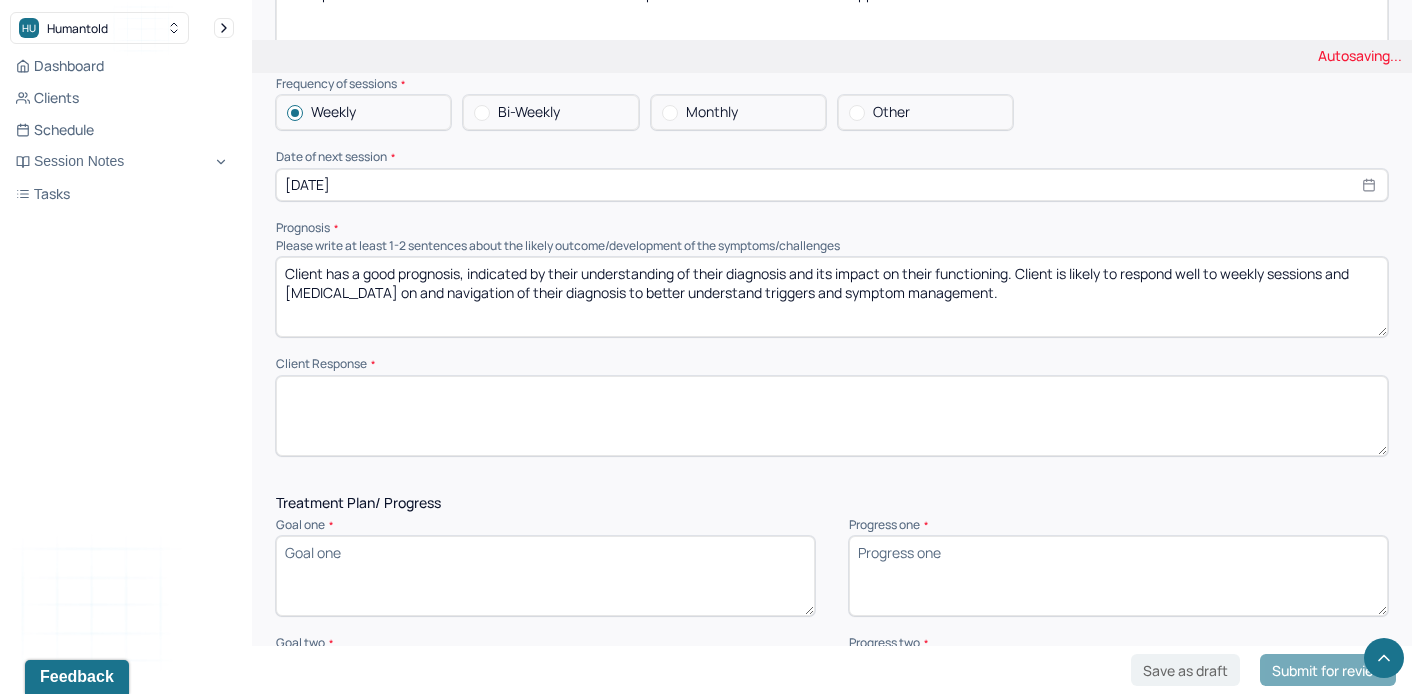 click at bounding box center [832, 416] 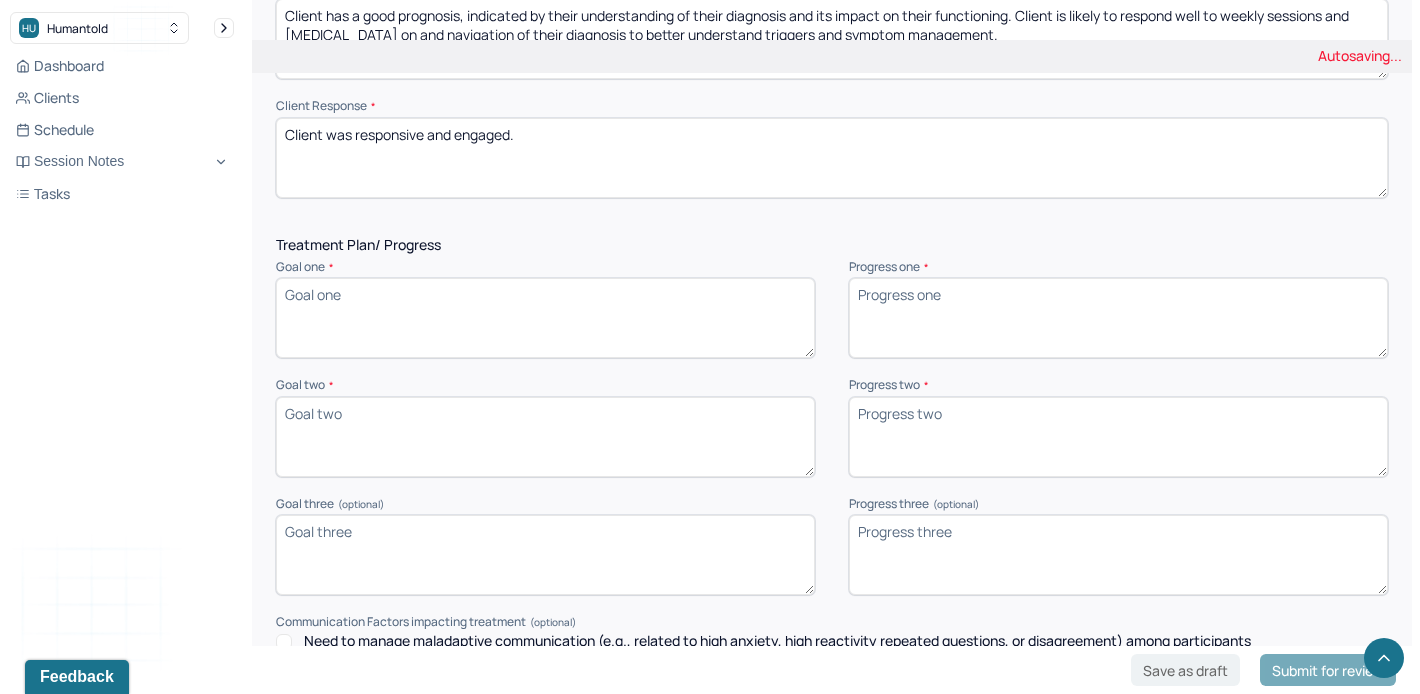 scroll, scrollTop: 2190, scrollLeft: 0, axis: vertical 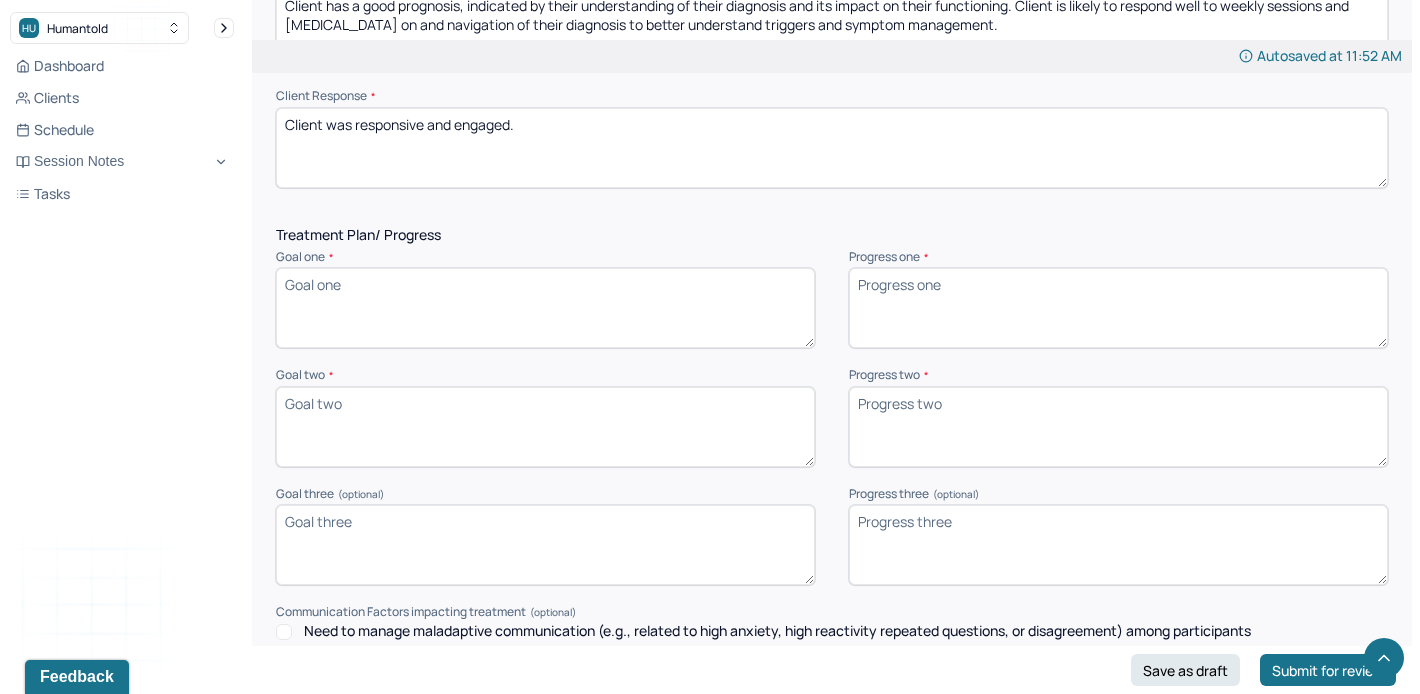 type on "Client was responsive and engaged." 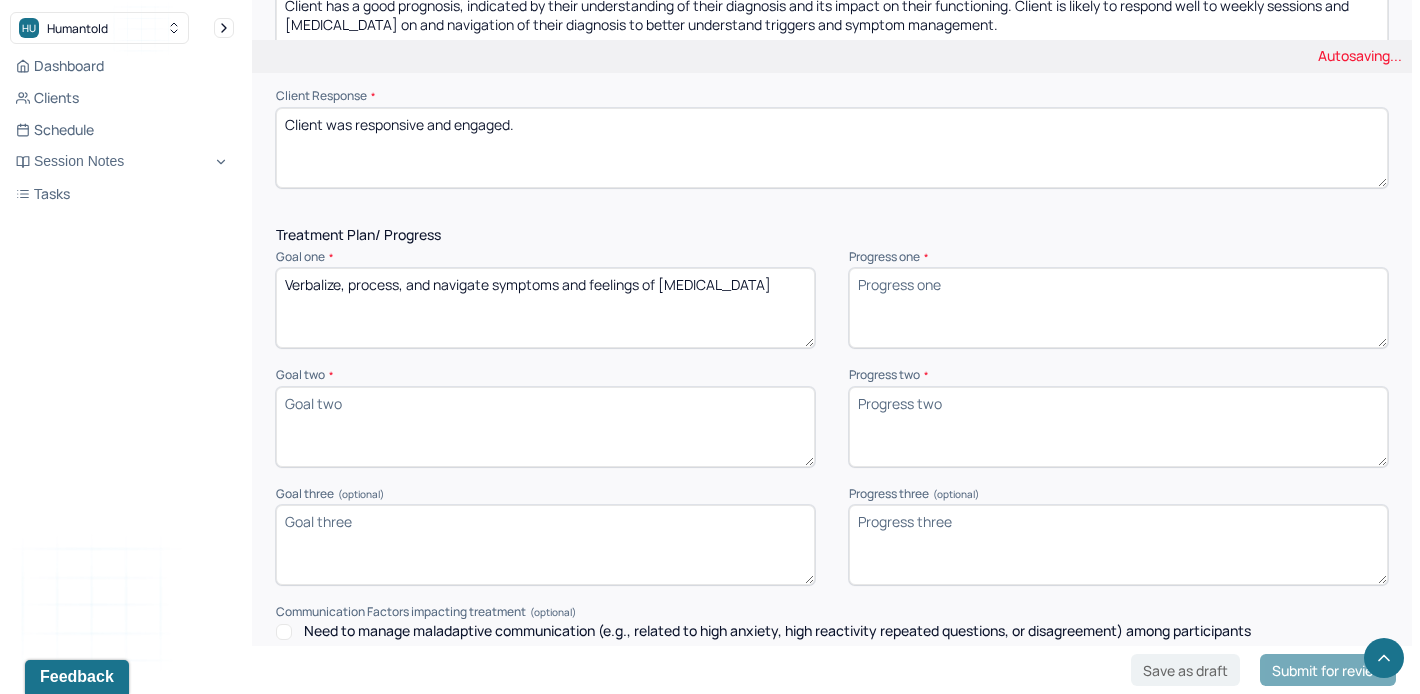 type on "Verbalize, process, and navigate symptoms and feelings of [MEDICAL_DATA]" 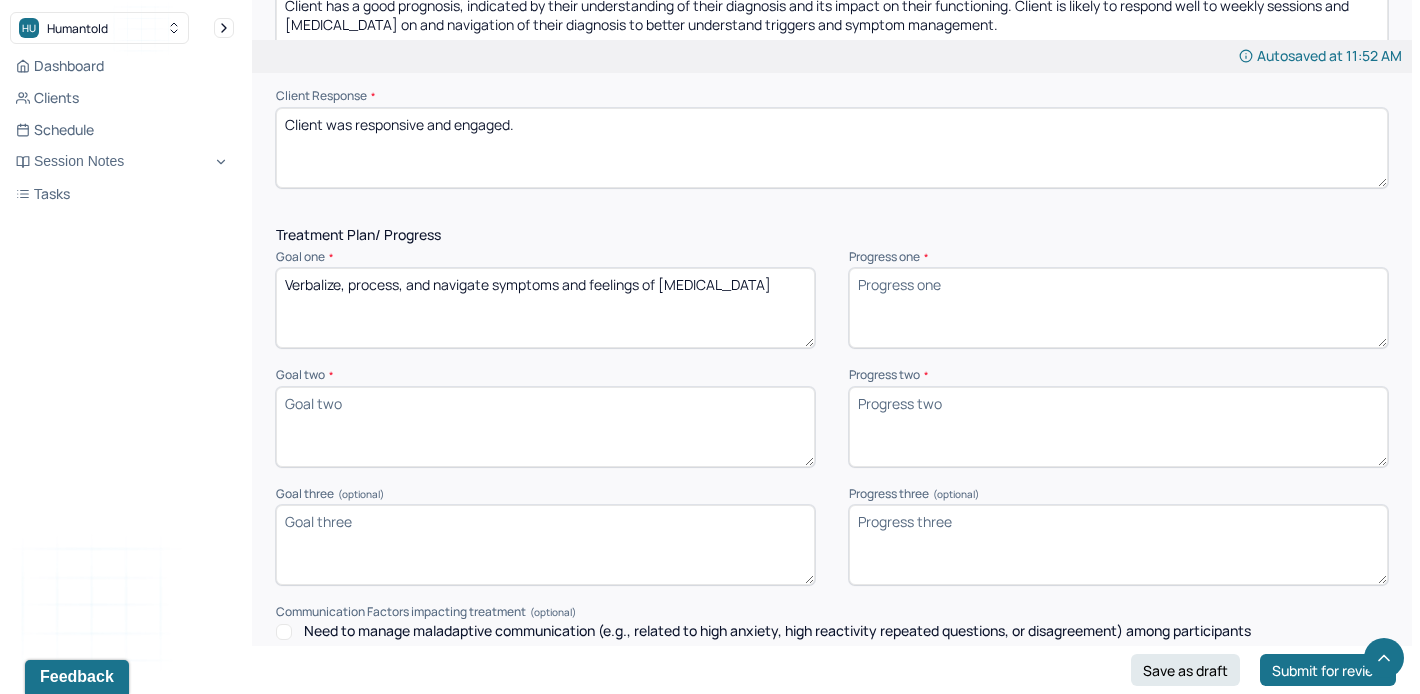 click on "Goal two *" at bounding box center [545, 427] 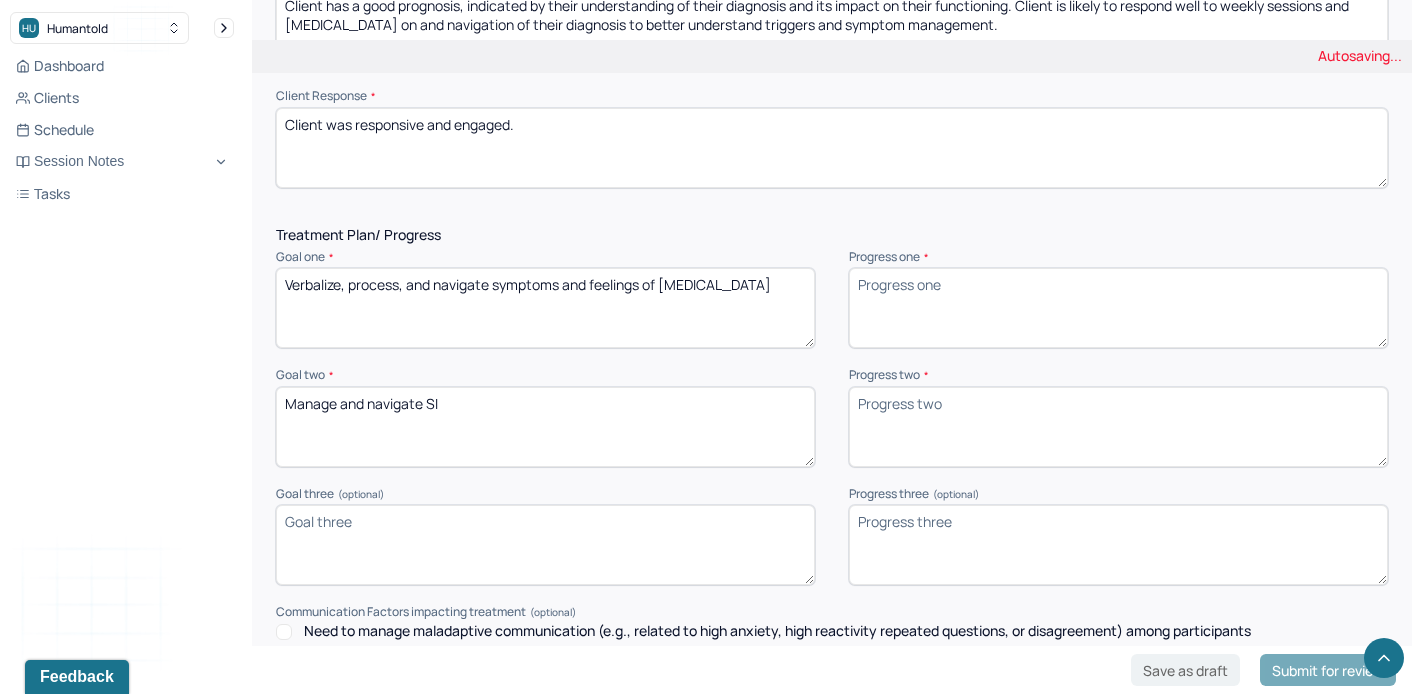 type on "Manage and navigate SI" 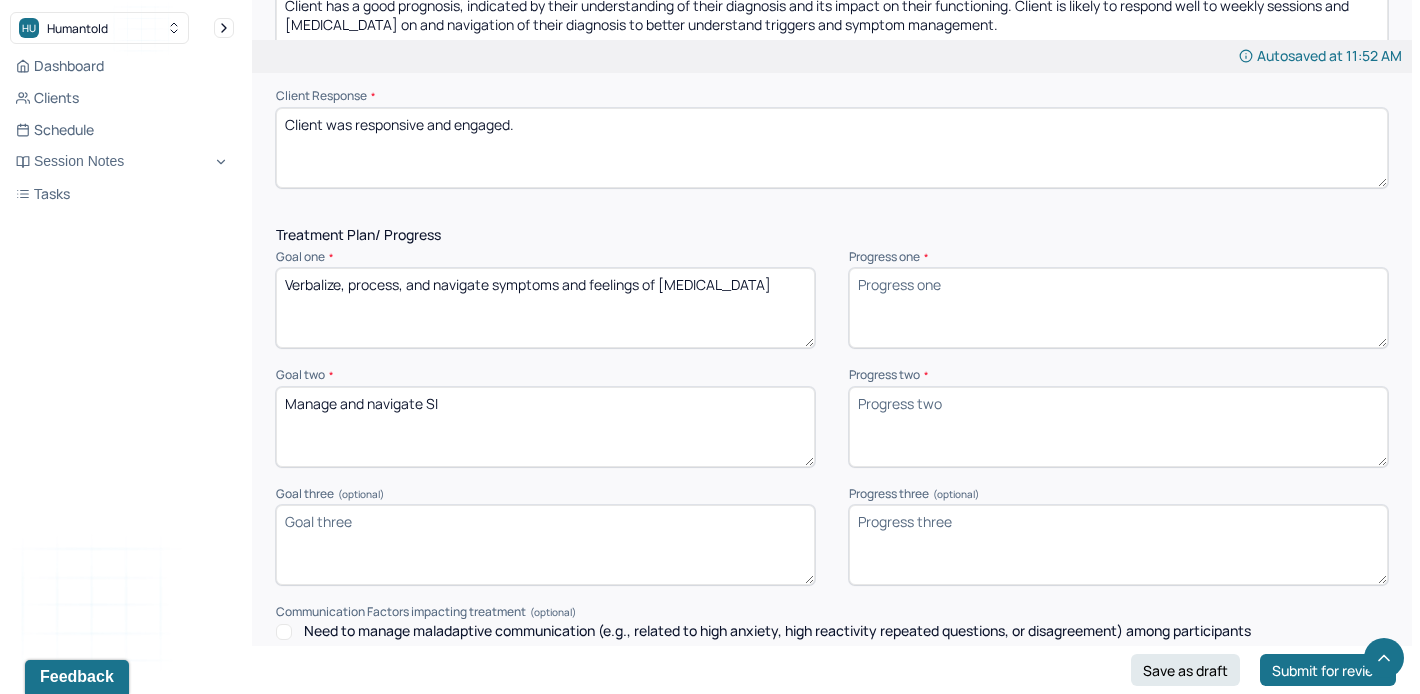 click on "Goal three (optional)" at bounding box center (545, 545) 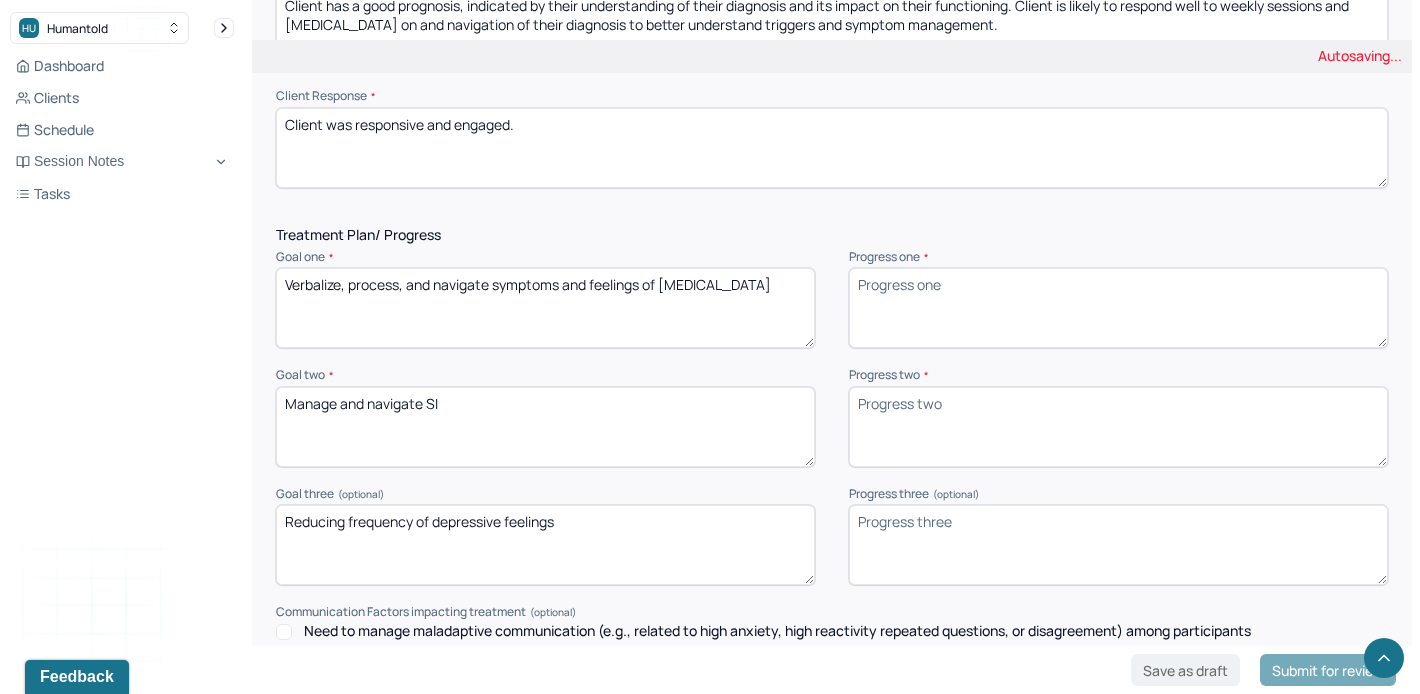 type on "Reducing frequency of depressive feelings" 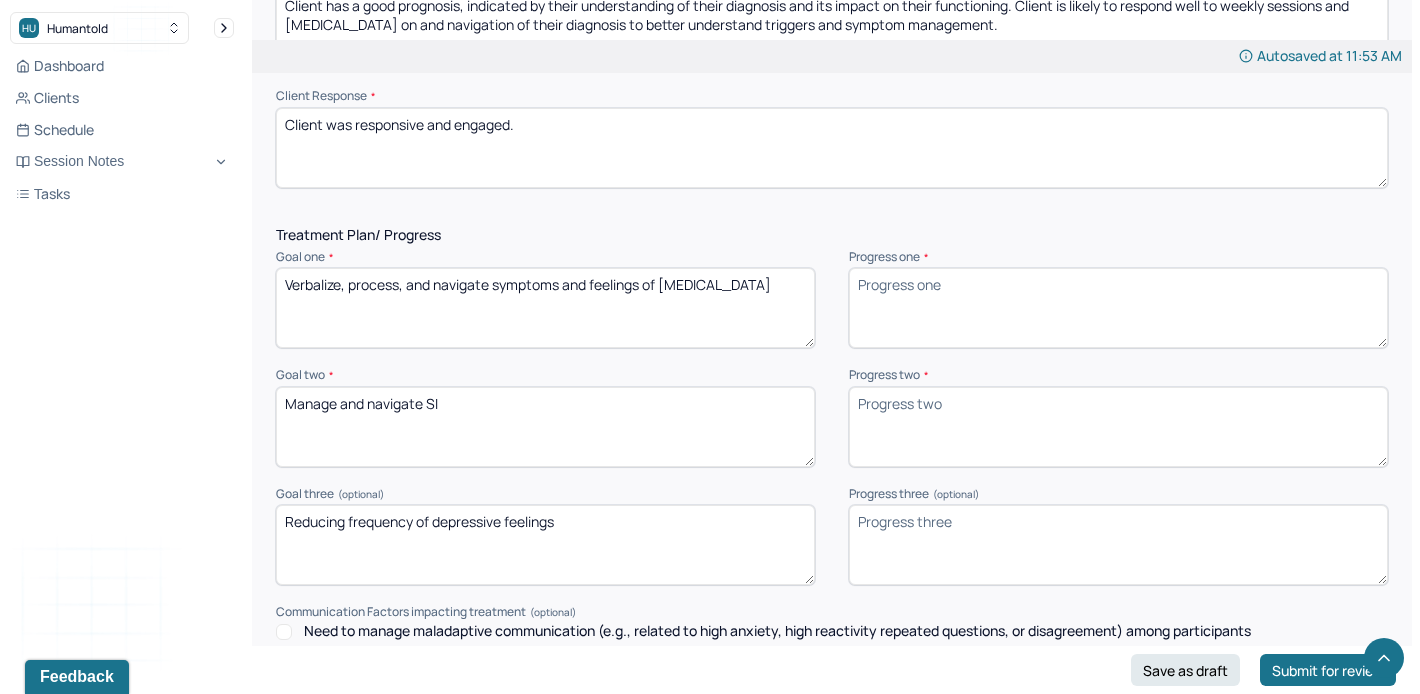 click on "Progress three (optional)" at bounding box center (1118, 545) 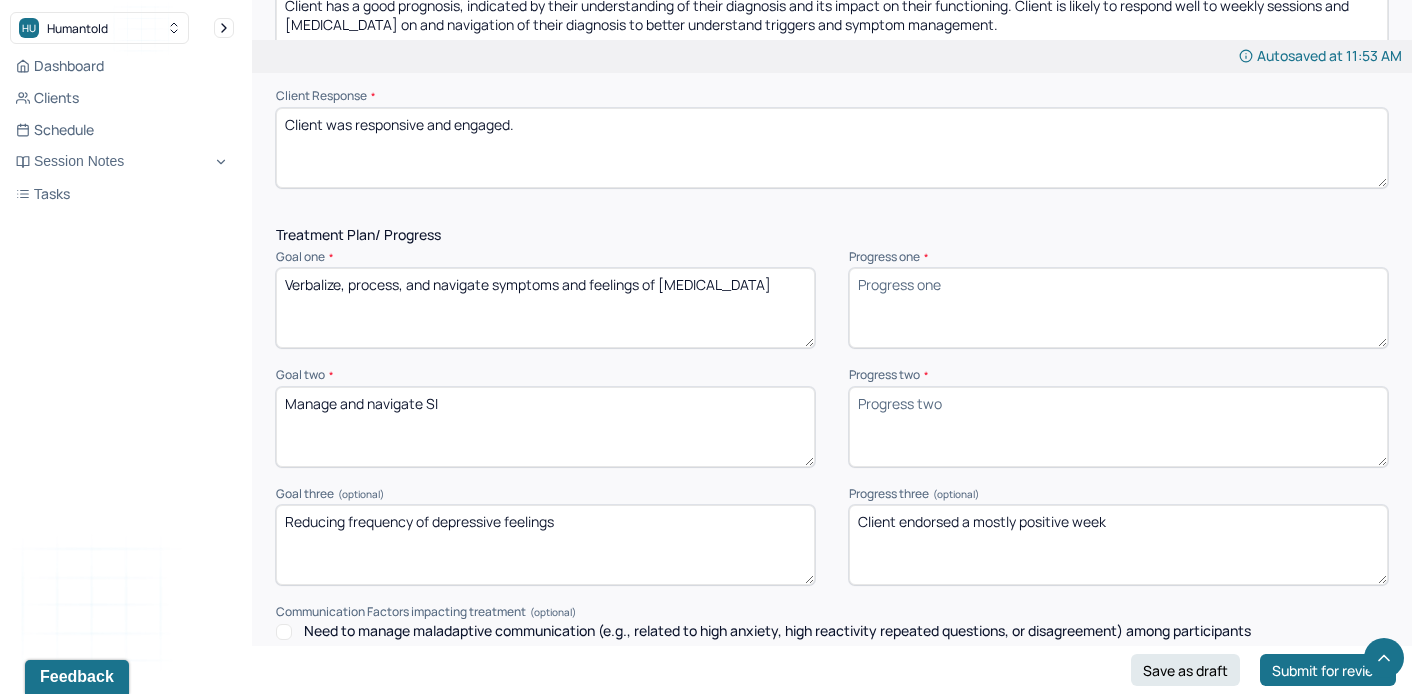 type on "Client endorsed a mostly positive week" 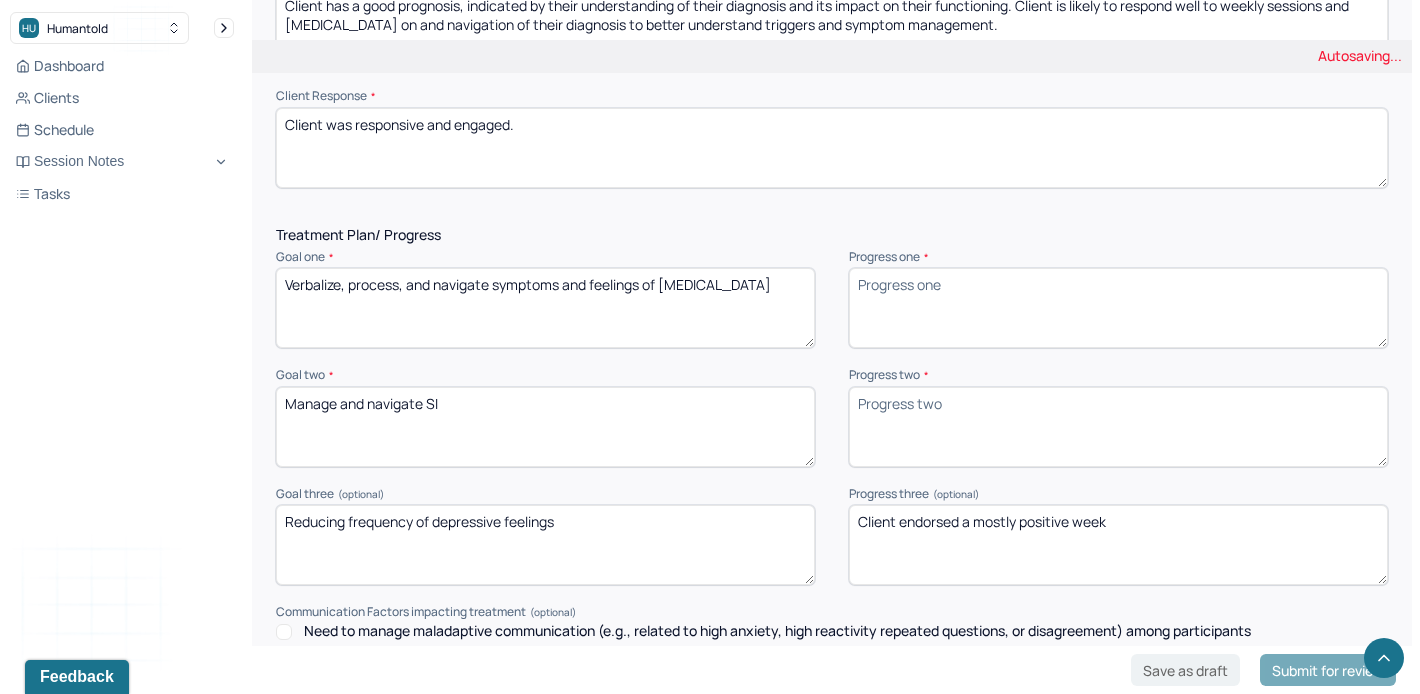 click on "Progress two *" at bounding box center (1118, 427) 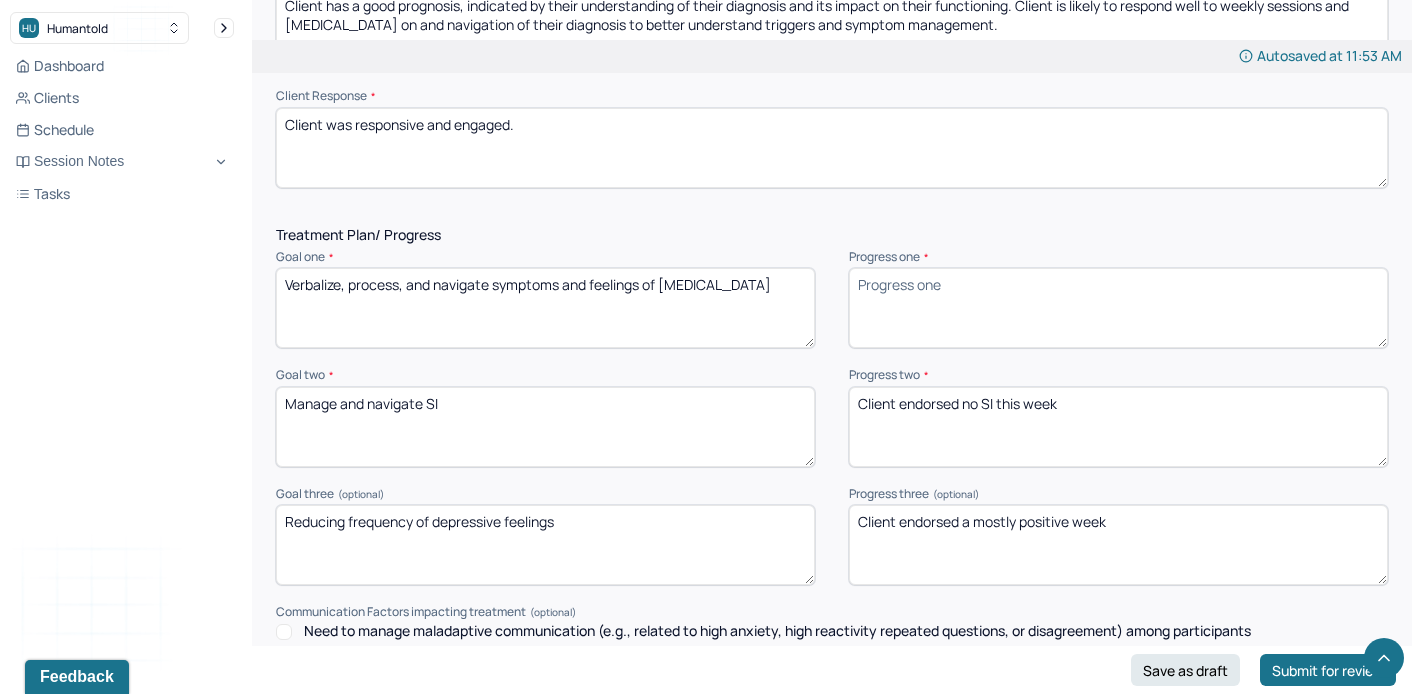 type on "Client endorsed no SI this week" 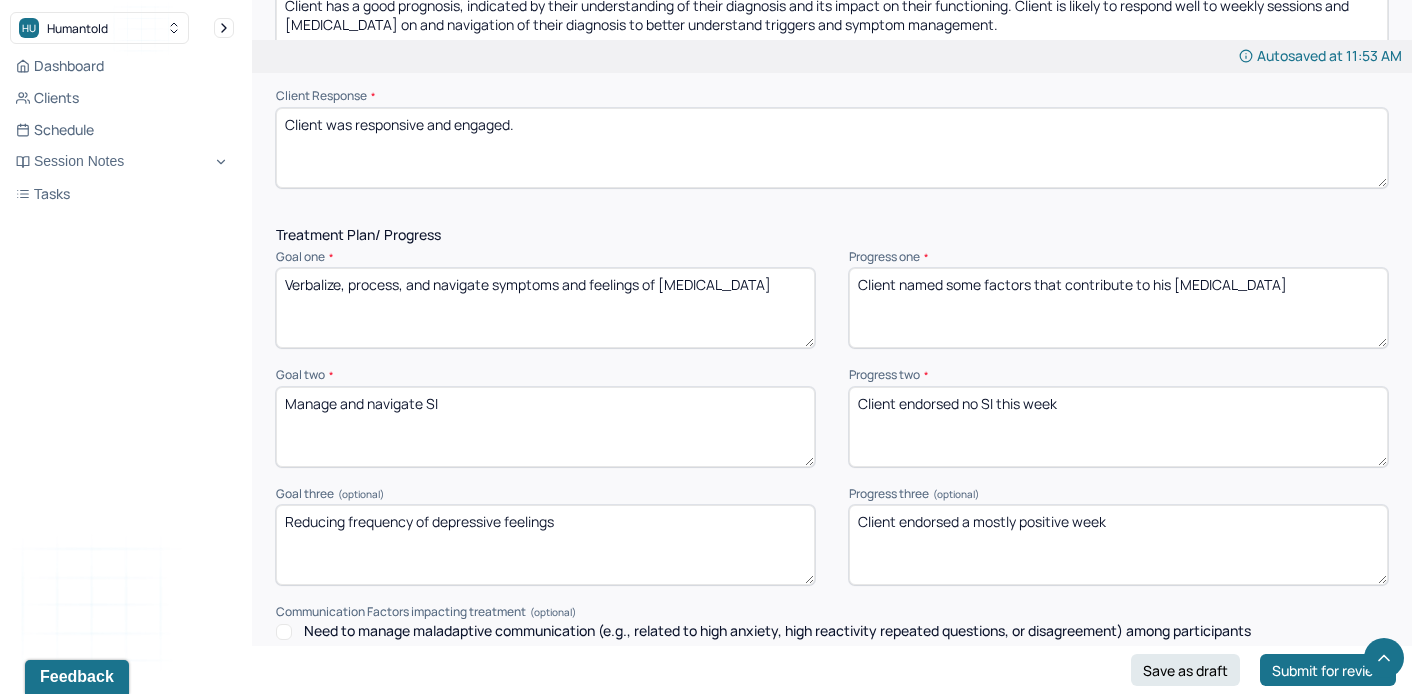 scroll, scrollTop: 2609, scrollLeft: 0, axis: vertical 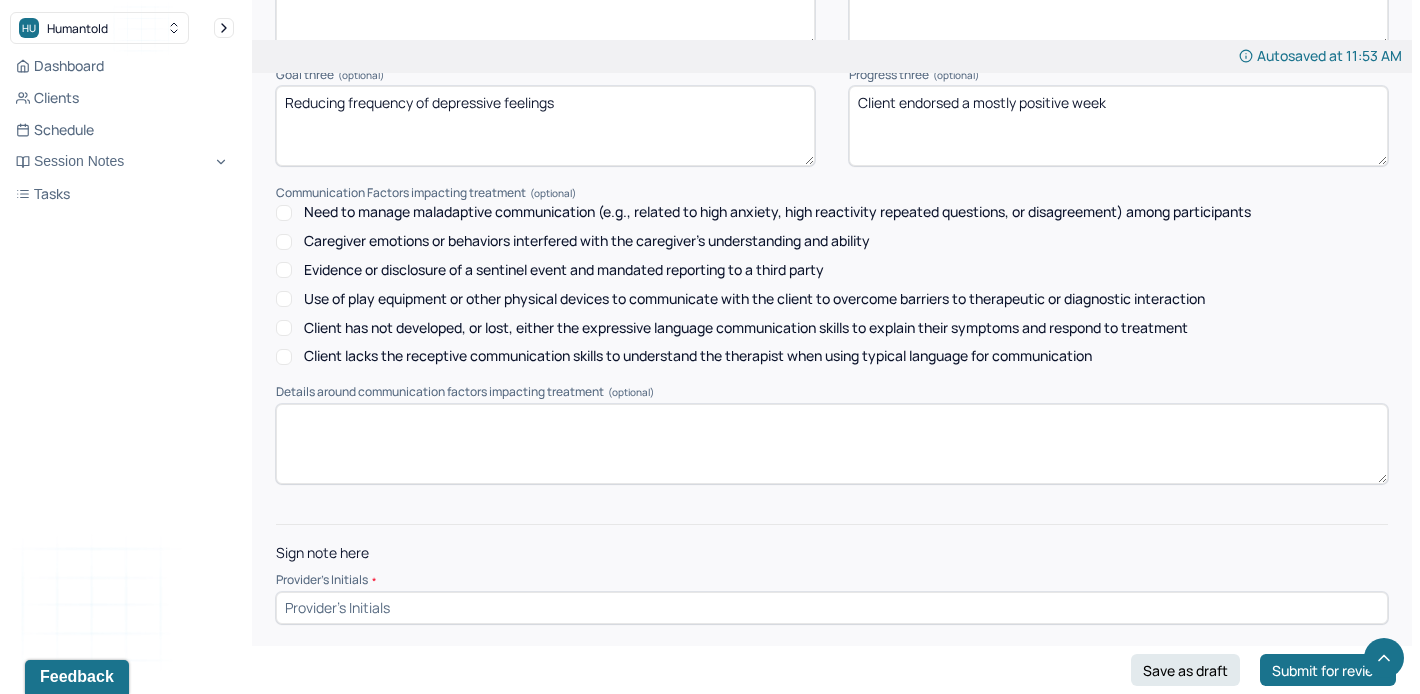 type on "Client named some factors that contribute to his [MEDICAL_DATA]" 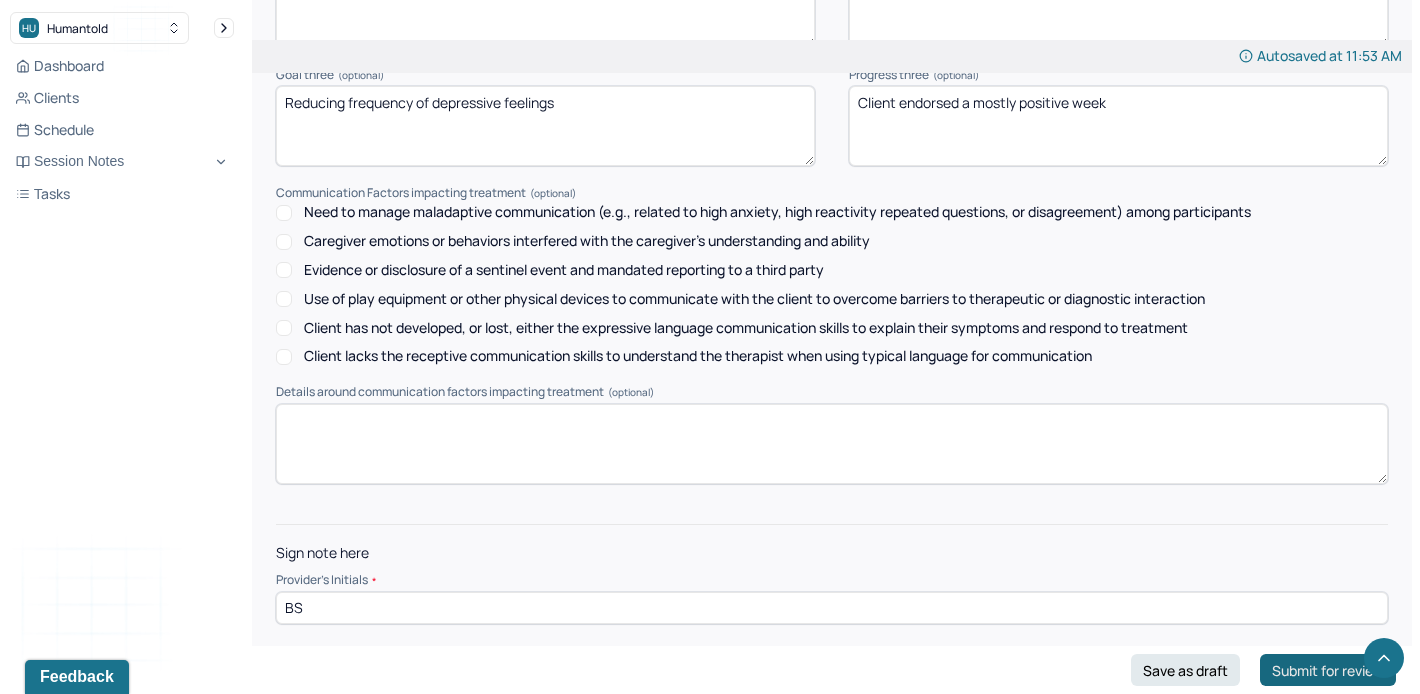 type on "BS" 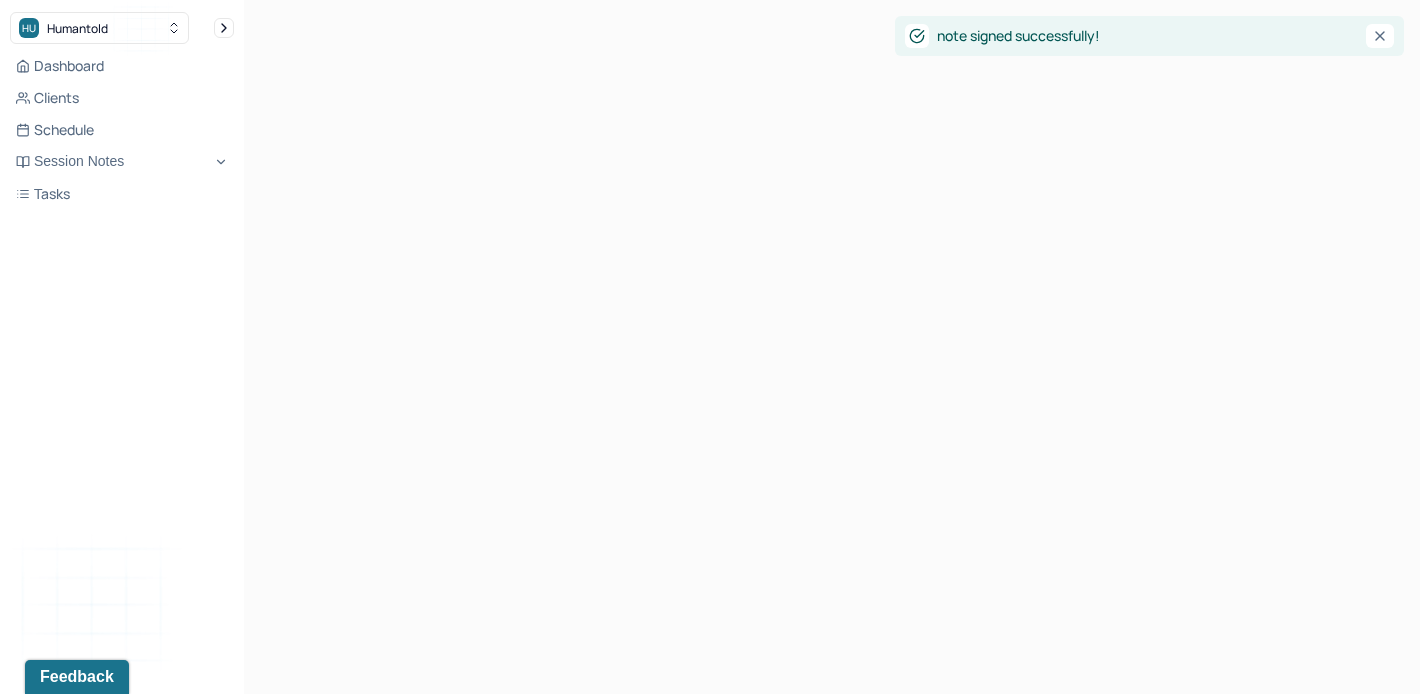 scroll, scrollTop: 0, scrollLeft: 0, axis: both 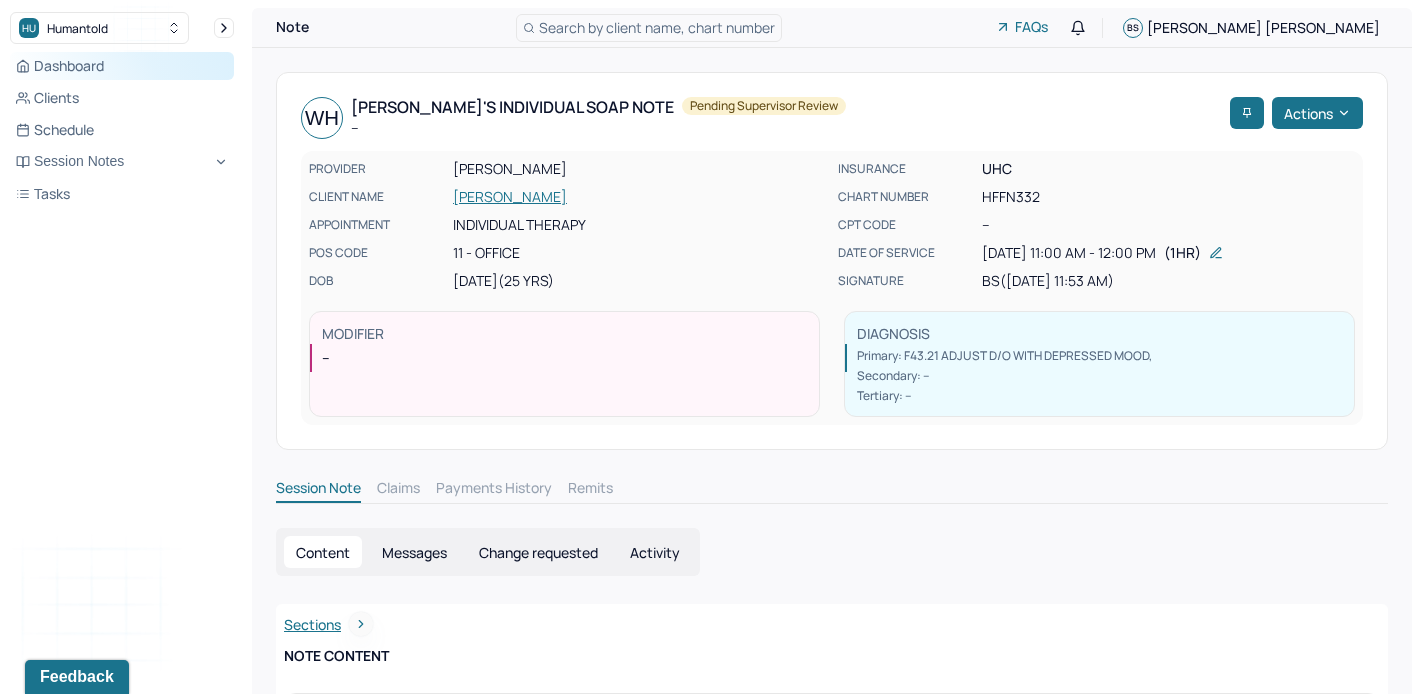 click on "Dashboard" at bounding box center (122, 66) 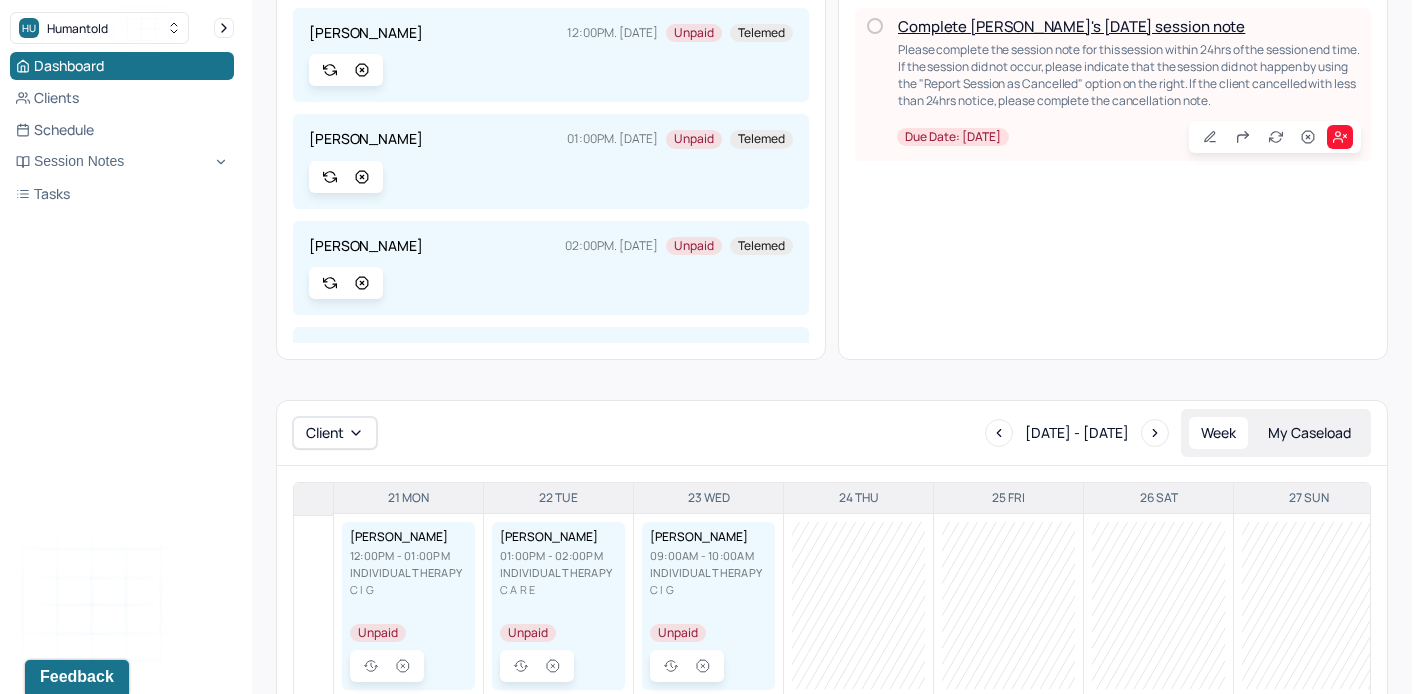 scroll, scrollTop: 0, scrollLeft: 0, axis: both 